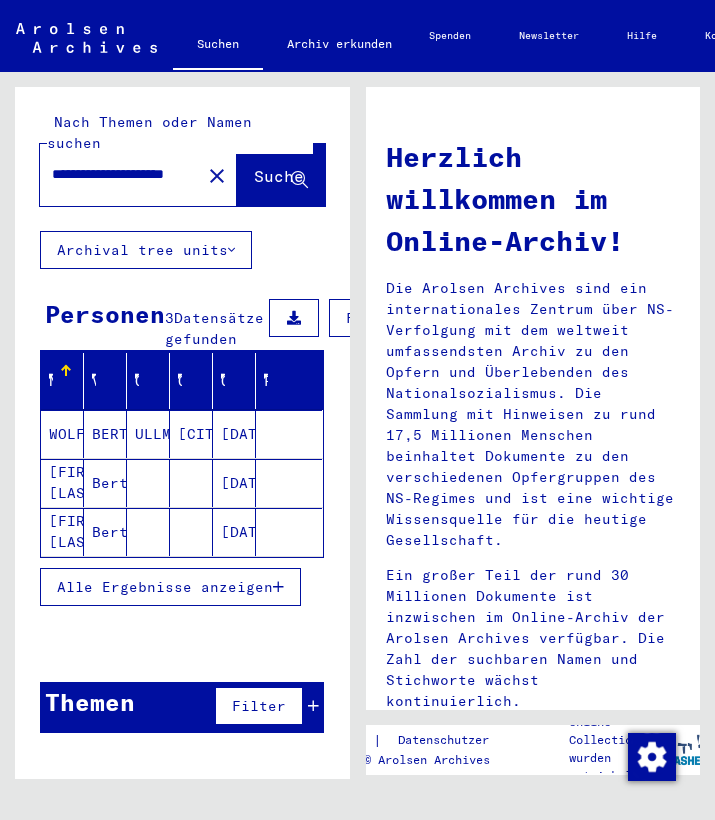 scroll, scrollTop: 0, scrollLeft: 0, axis: both 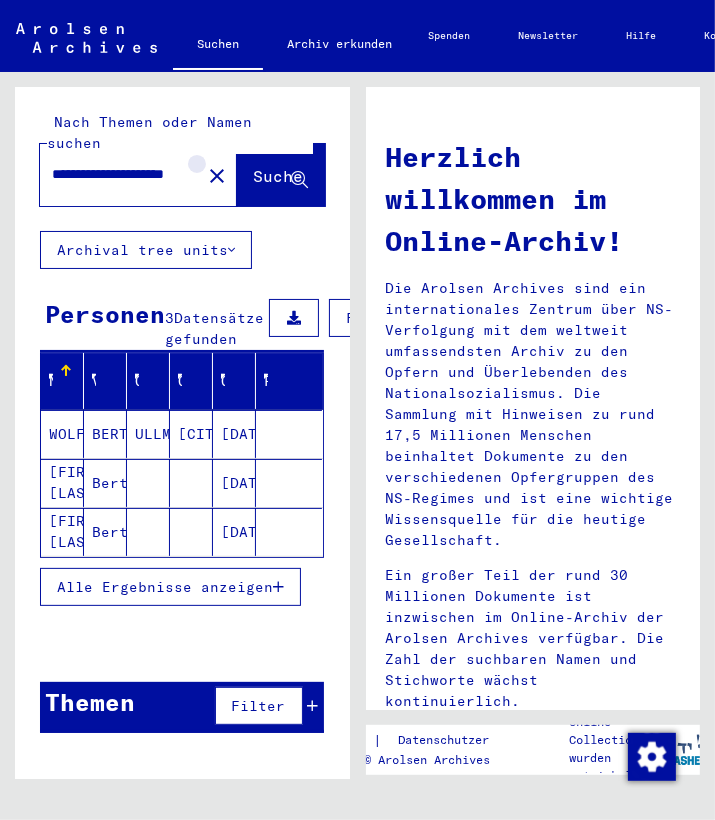 click on "close" at bounding box center [217, 176] 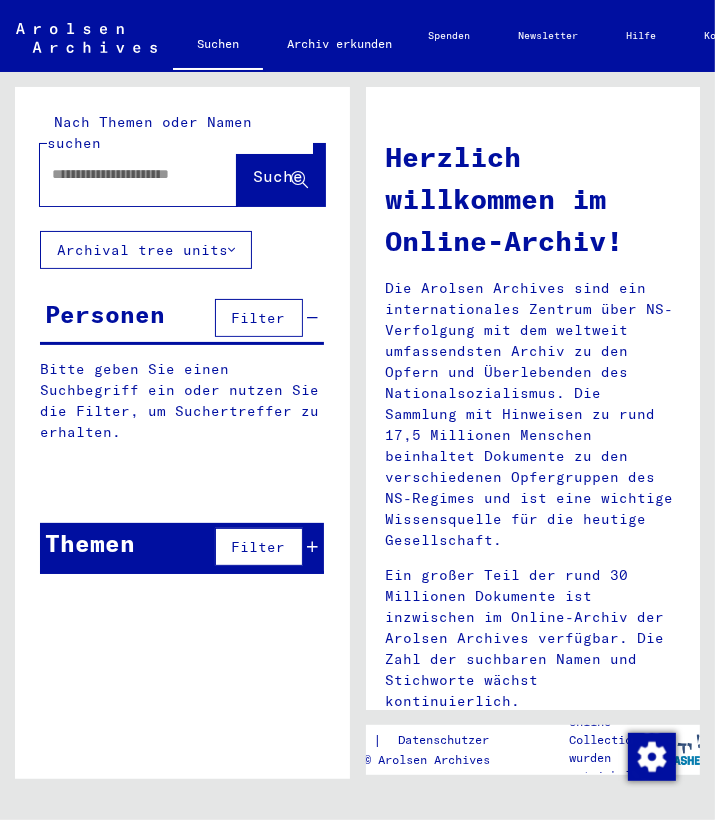 click at bounding box center [122, 174] 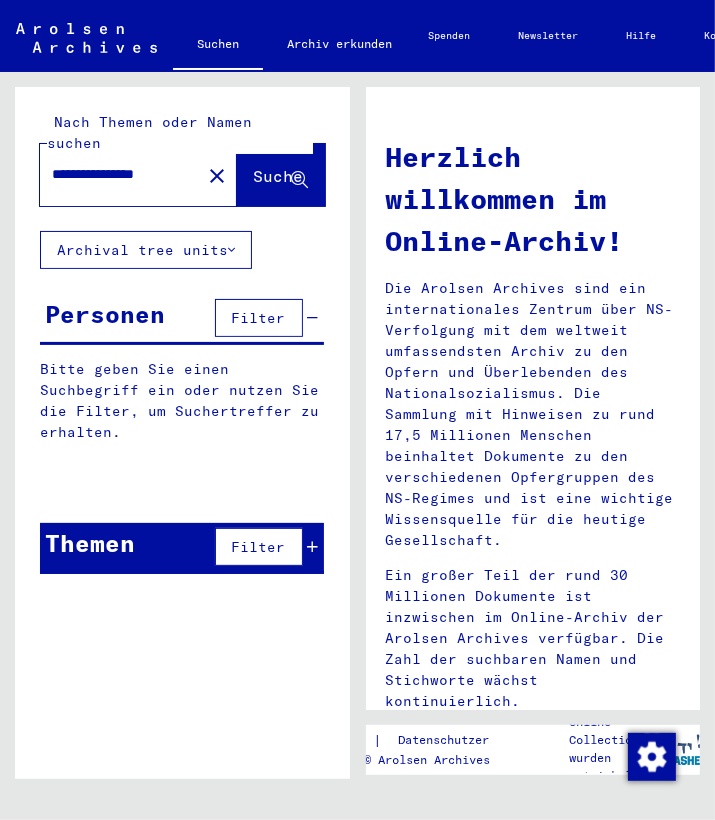scroll, scrollTop: 0, scrollLeft: 0, axis: both 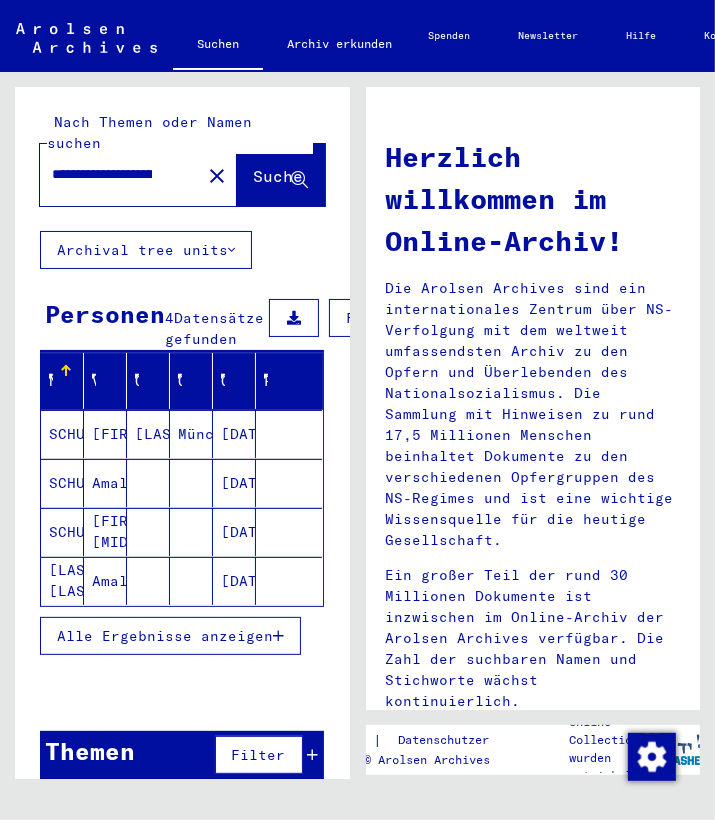 click on "Personen 4  Datensätze gefunden  Filter" at bounding box center [182, 323] 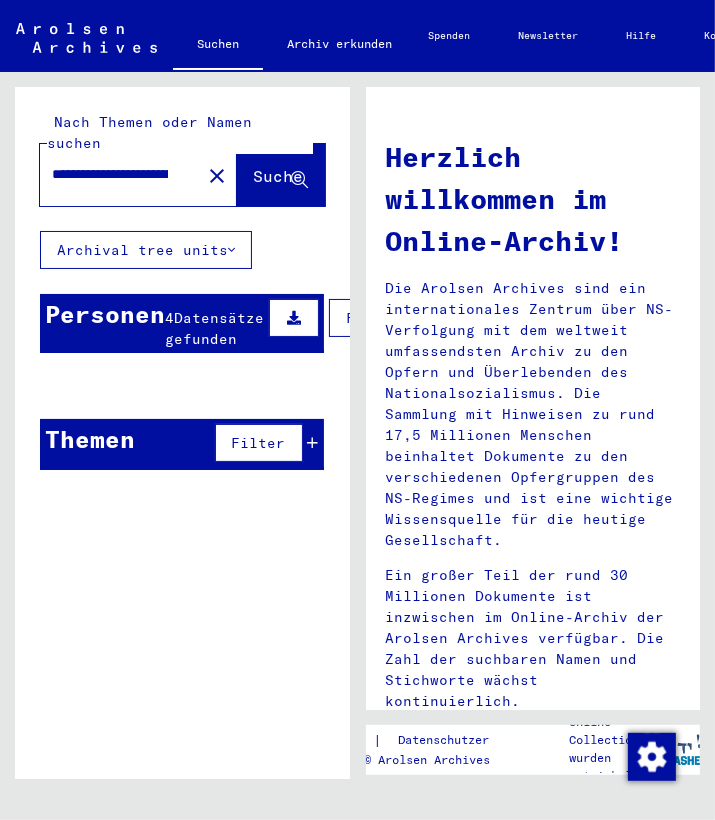 click at bounding box center [294, 318] 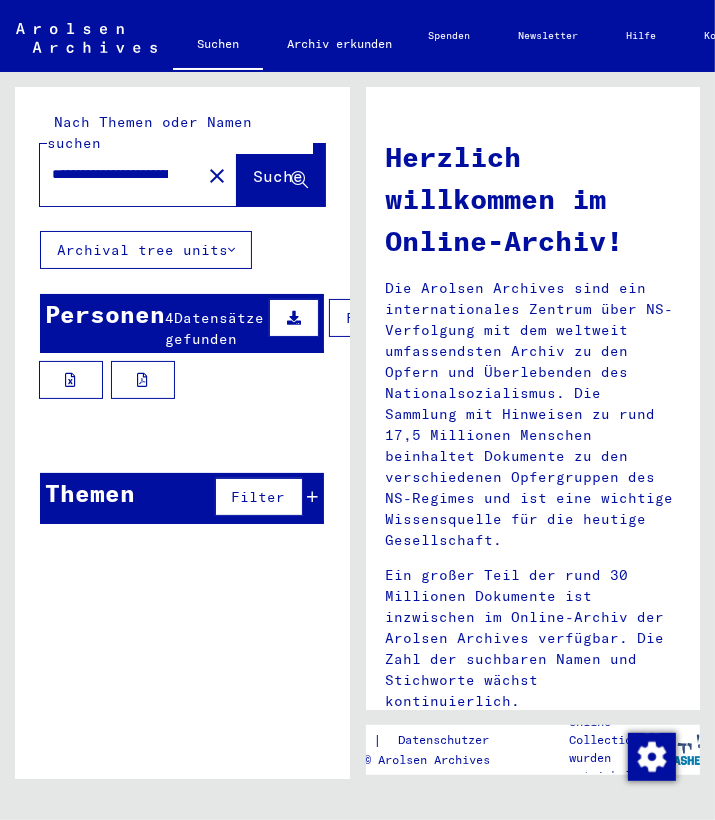 click at bounding box center [294, 318] 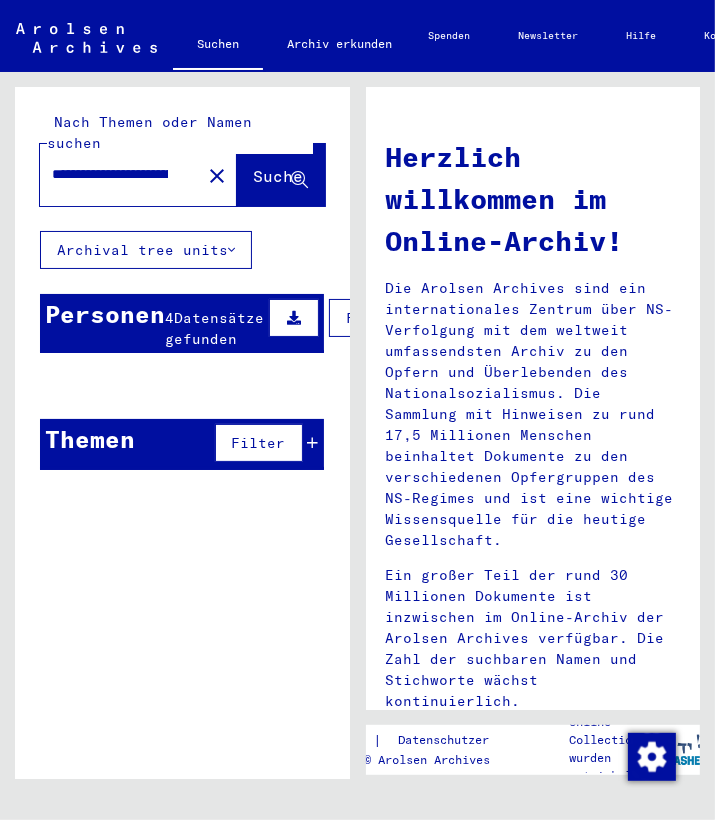 click on "Suche" at bounding box center [279, 176] 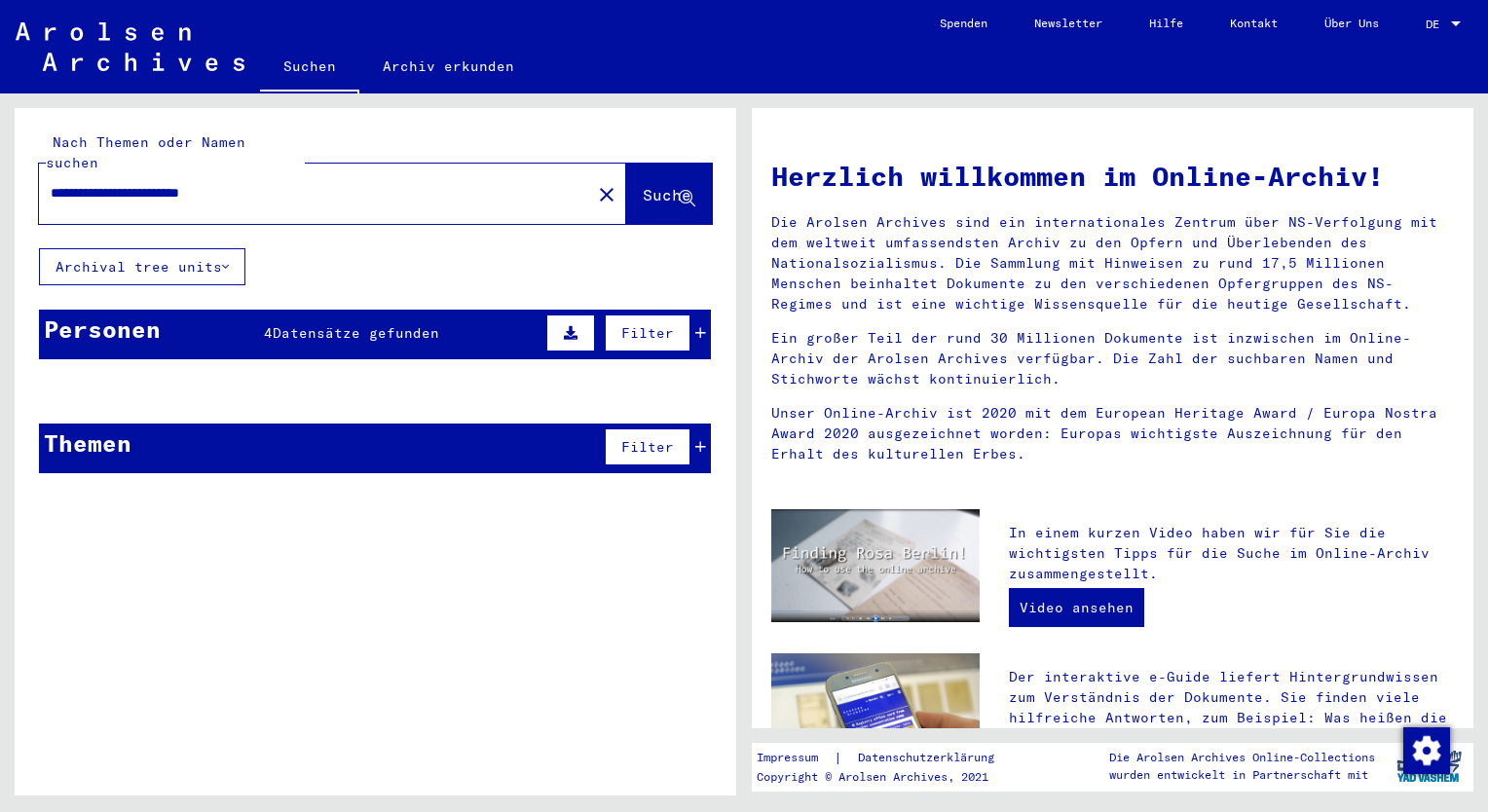 click at bounding box center [700, 333] 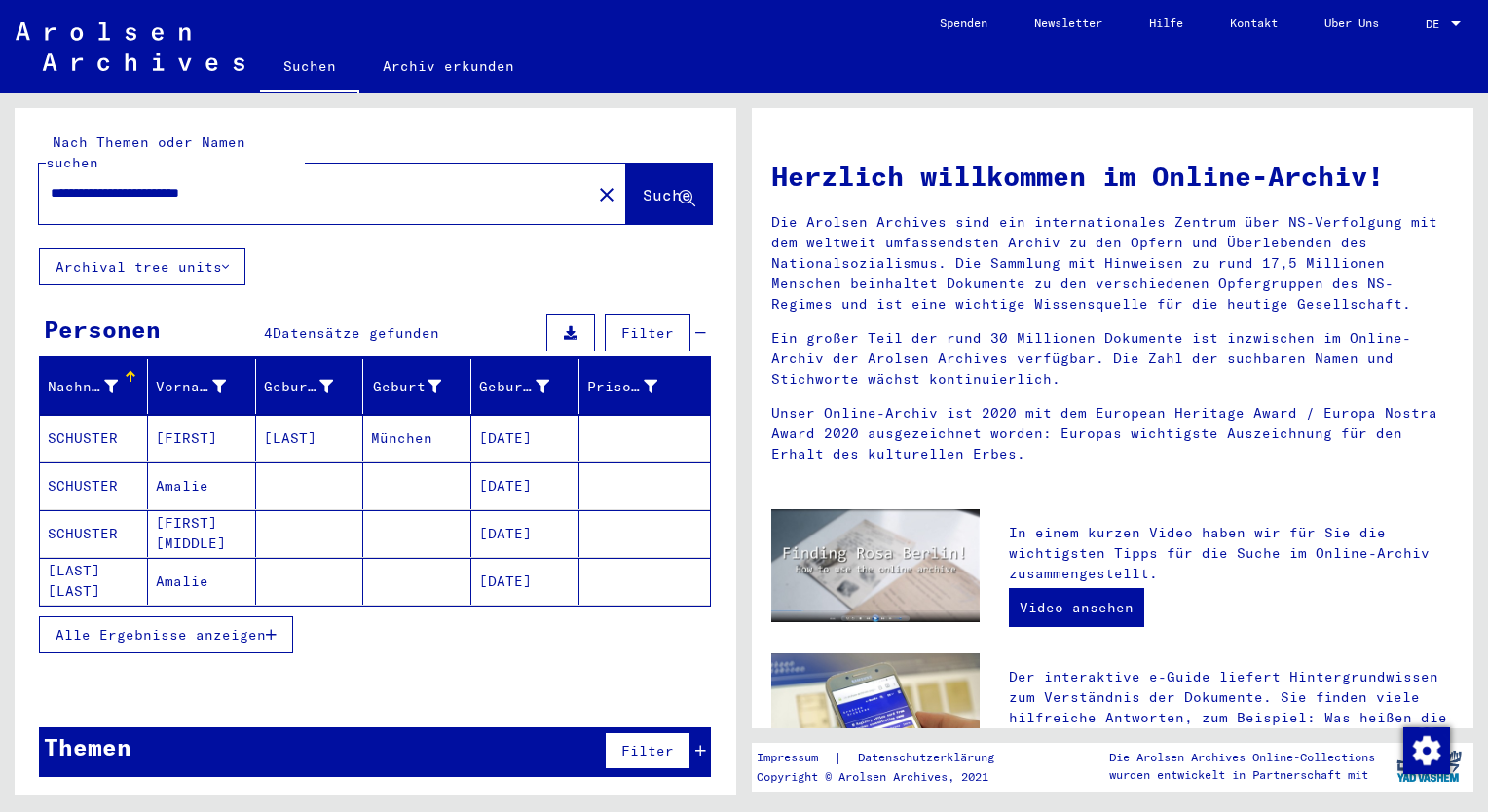 click on "Alle Ergebnisse anzeigen" at bounding box center (161, 635) 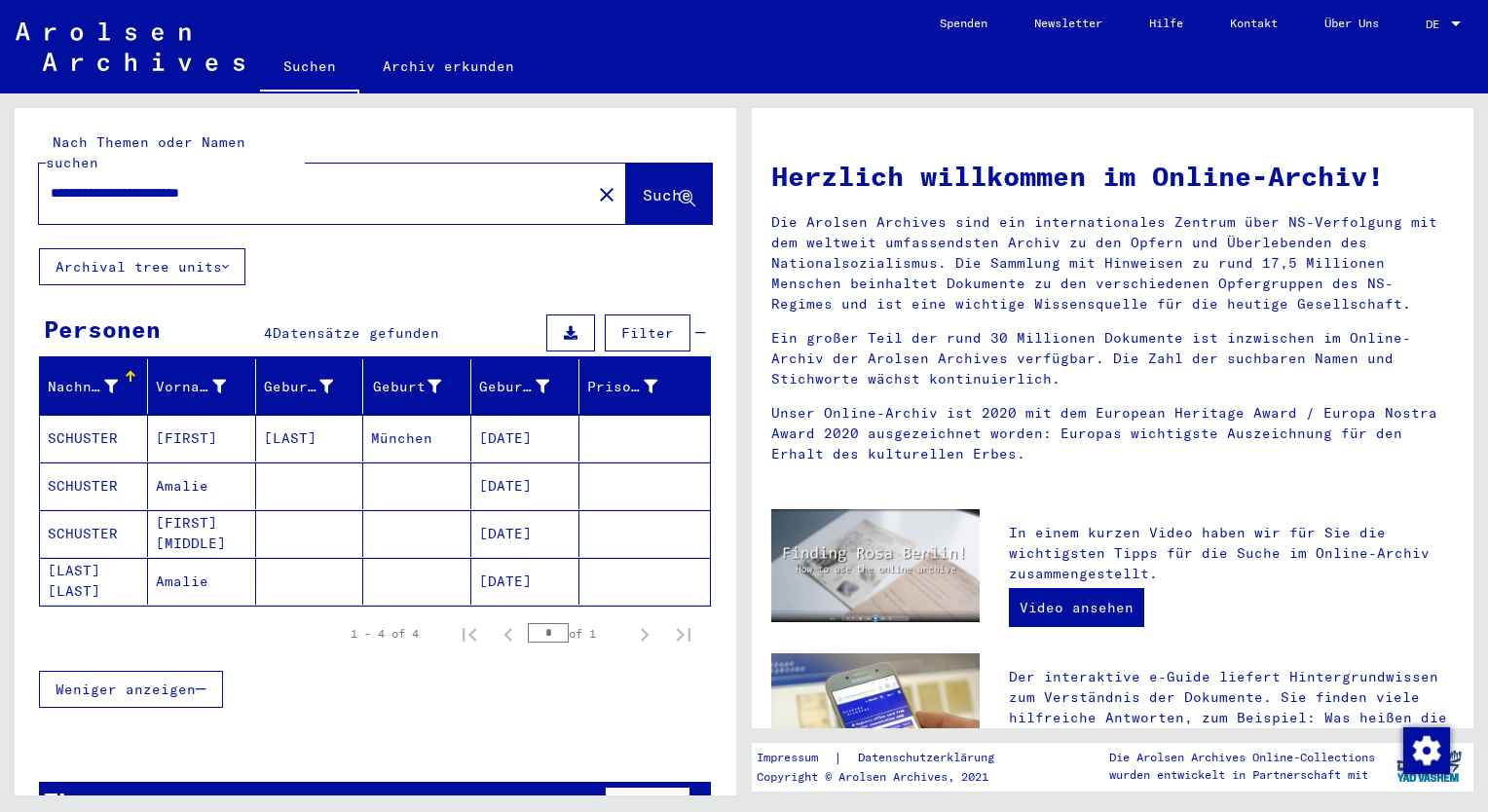click on "SCHUSTER" at bounding box center [93, 438] 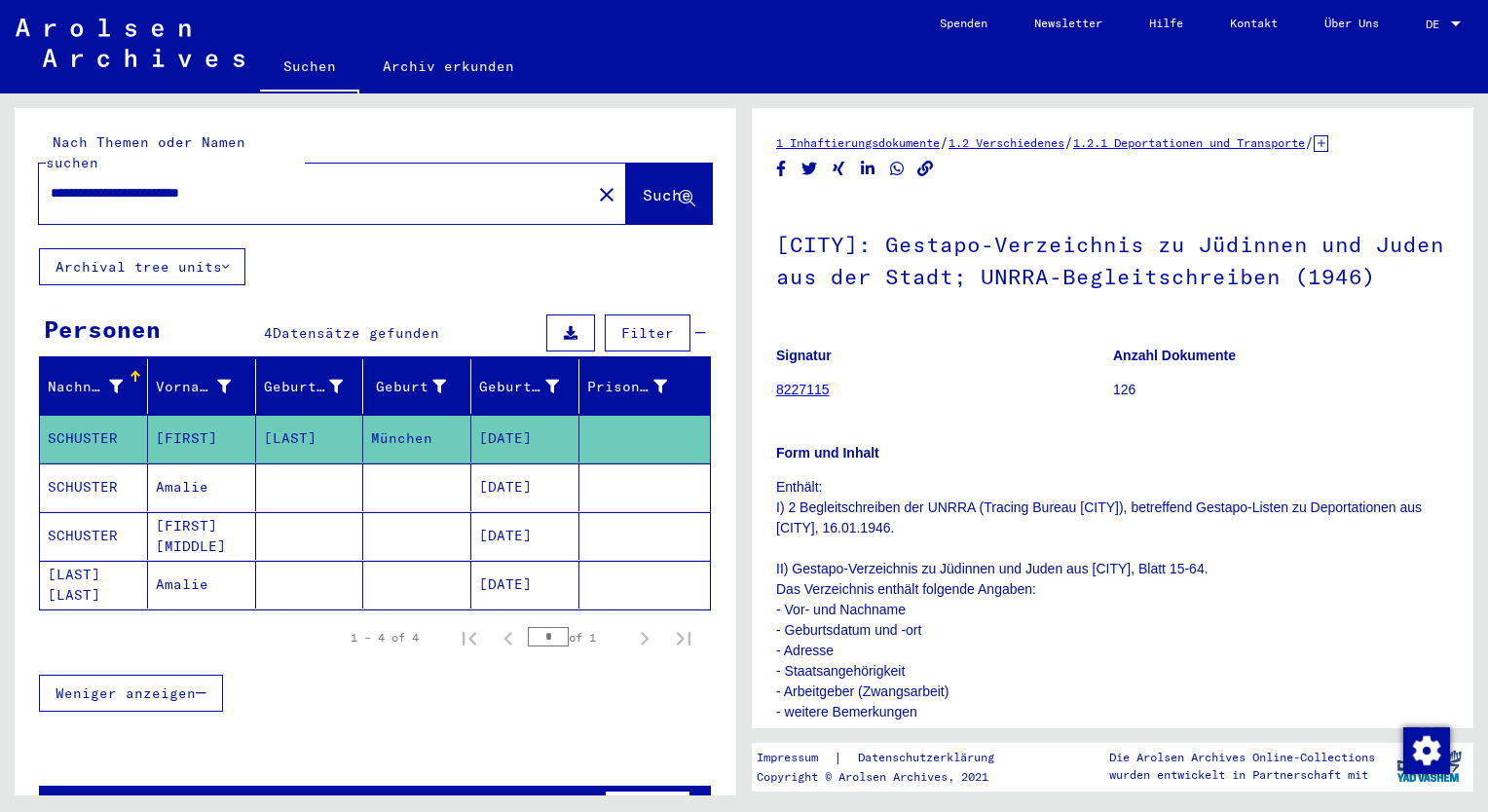scroll, scrollTop: 0, scrollLeft: 0, axis: both 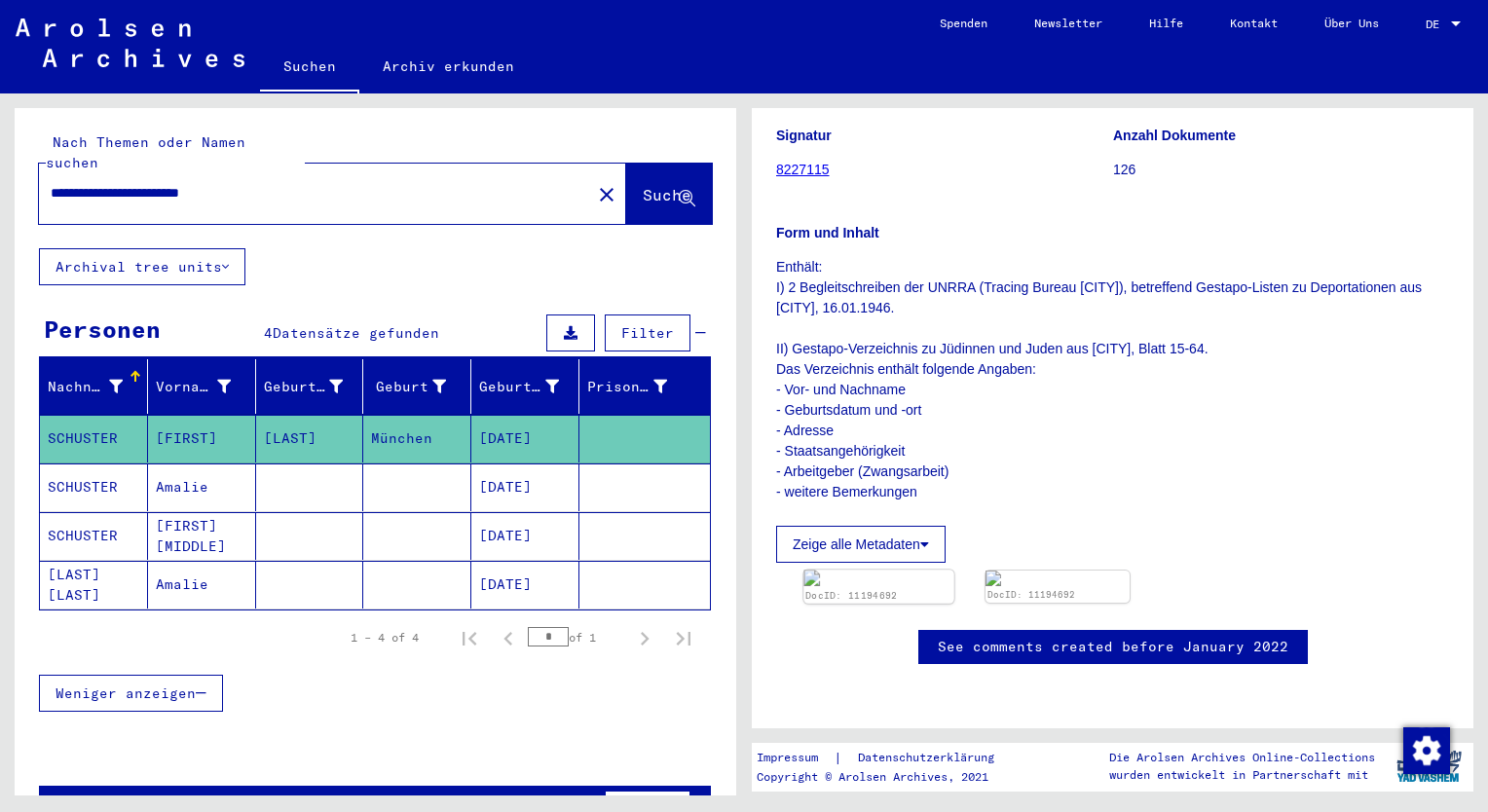 click at bounding box center [878, 577] 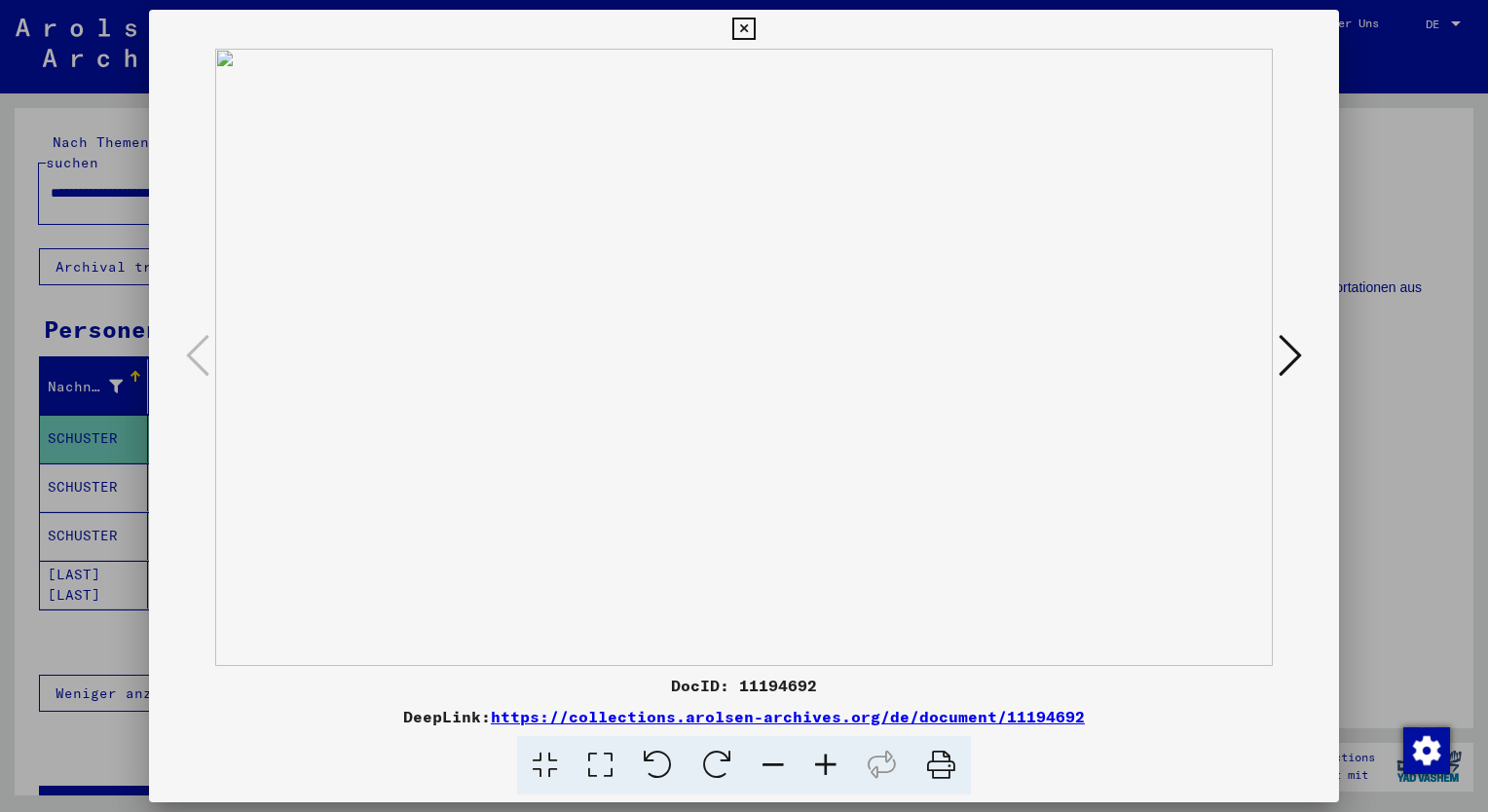 click at bounding box center [717, 765] 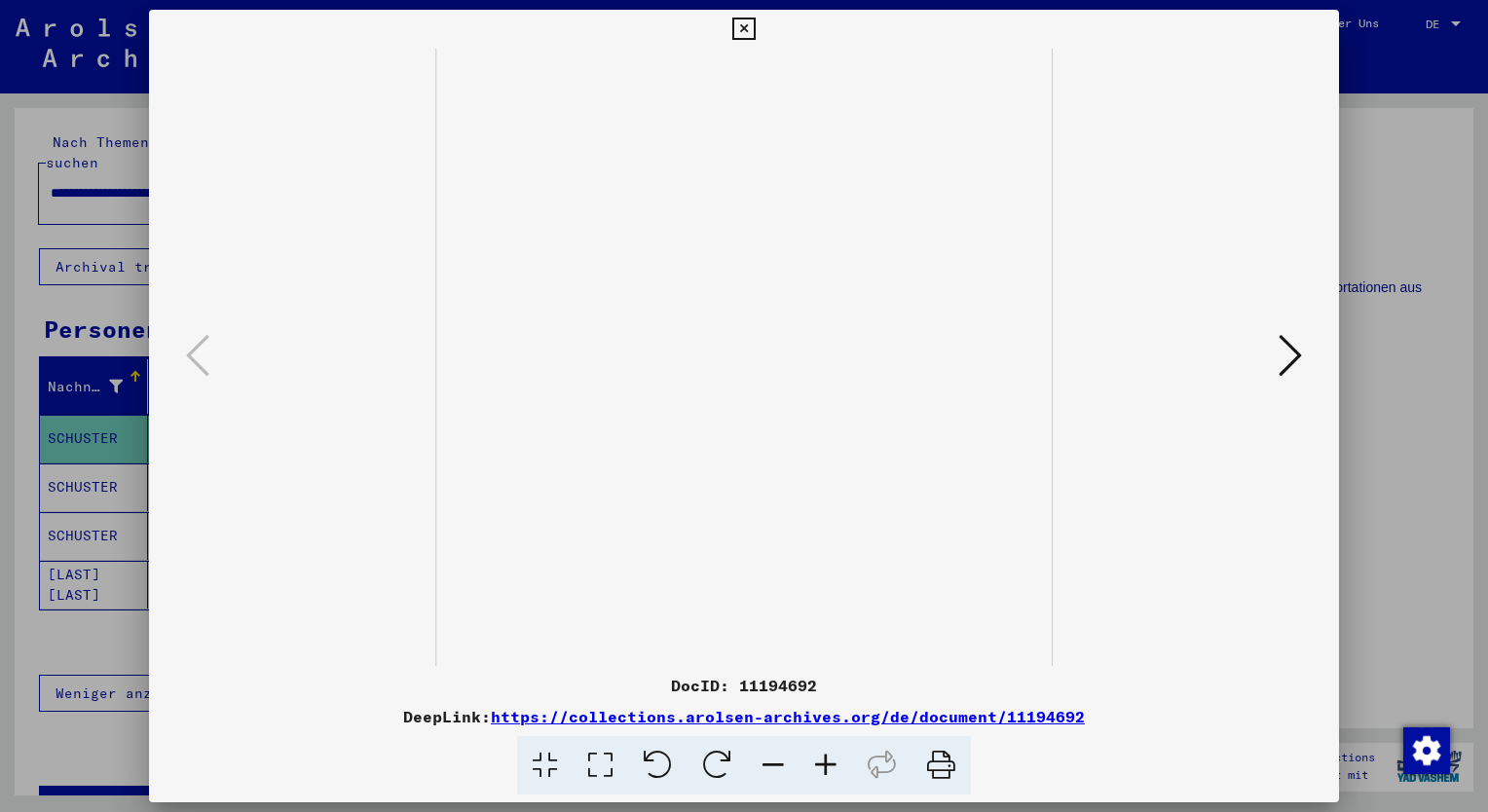 click at bounding box center [826, 765] 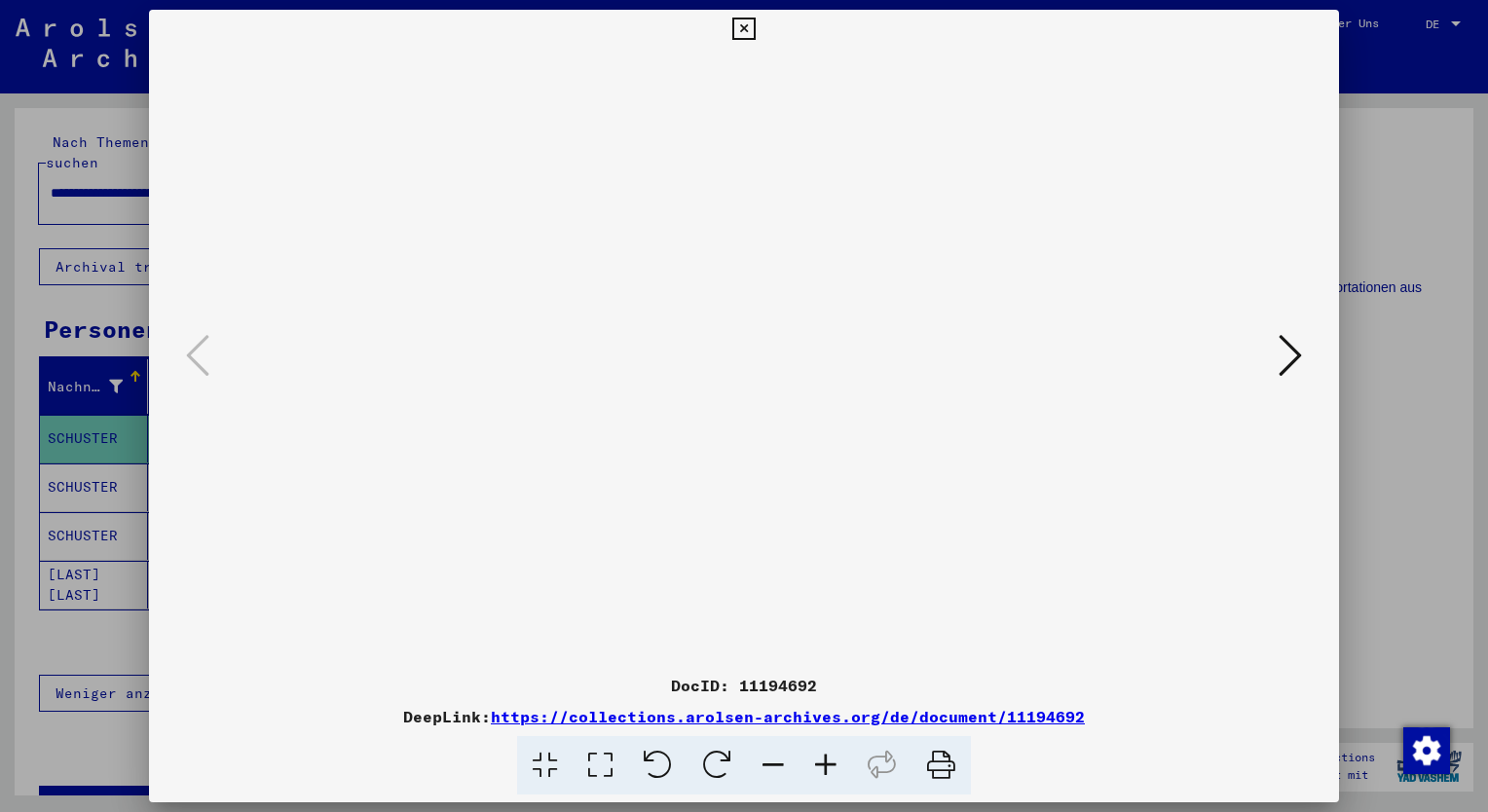 click at bounding box center (826, 765) 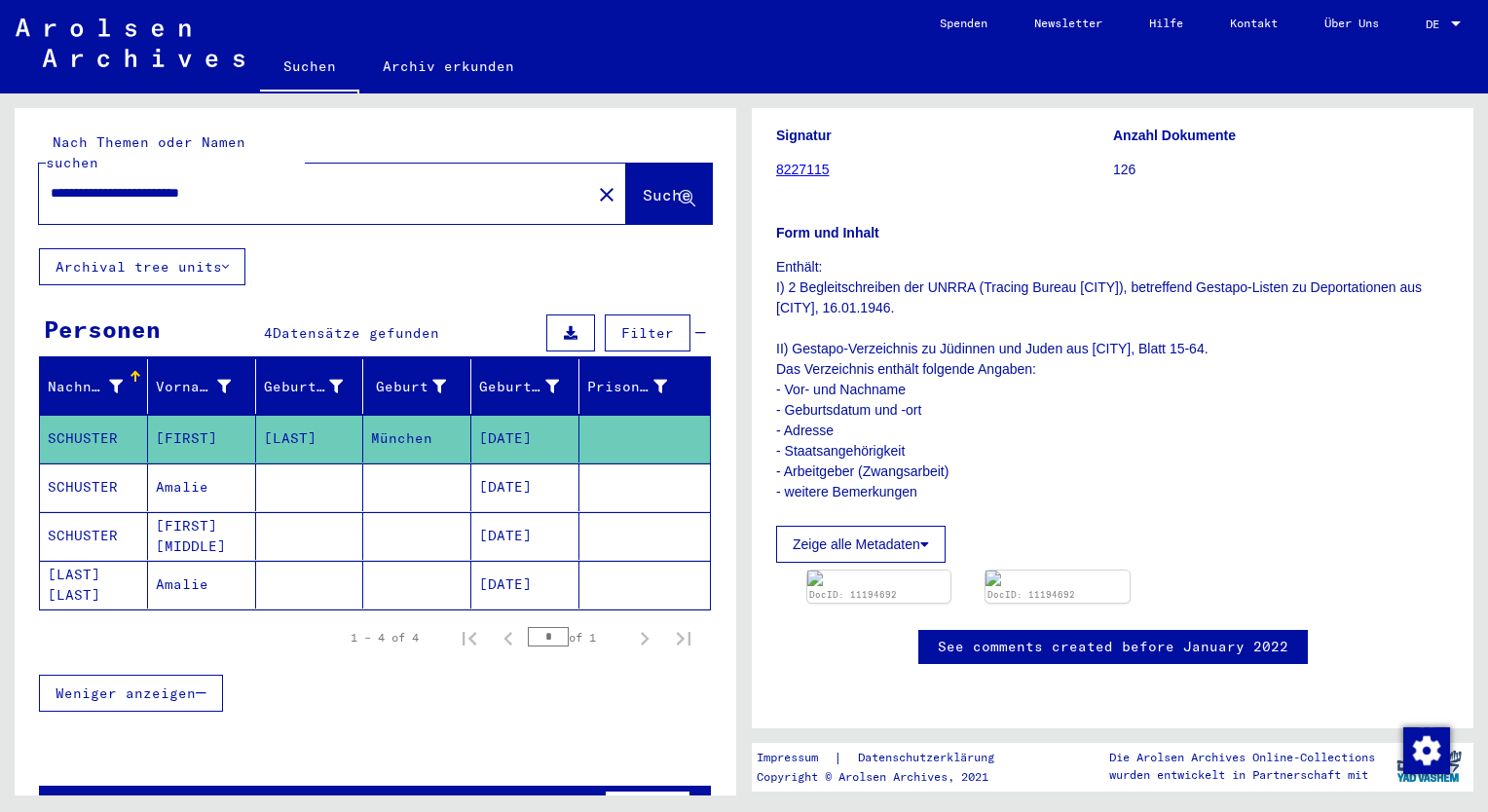 click at bounding box center [417, 438] 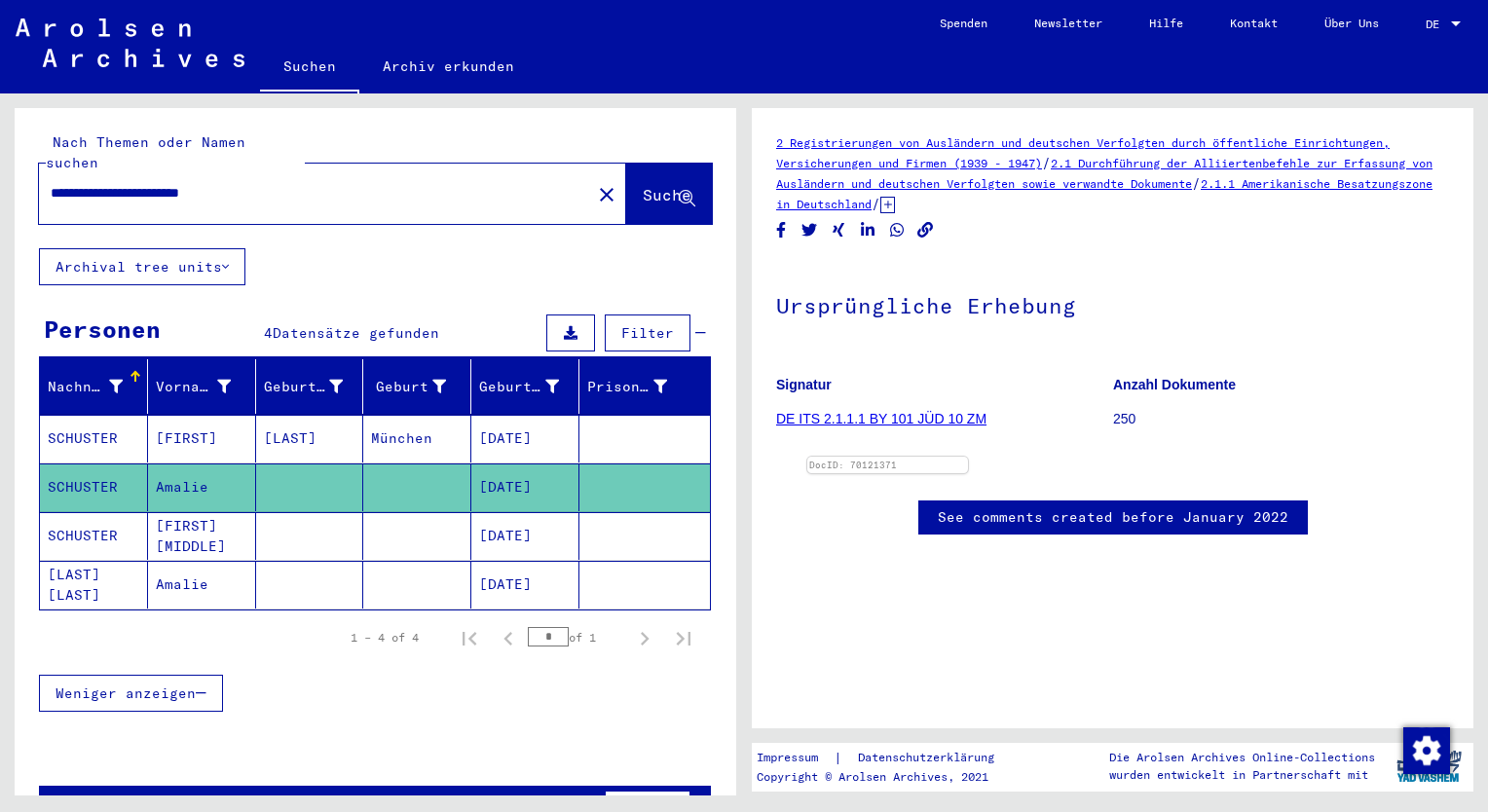 scroll, scrollTop: 0, scrollLeft: 0, axis: both 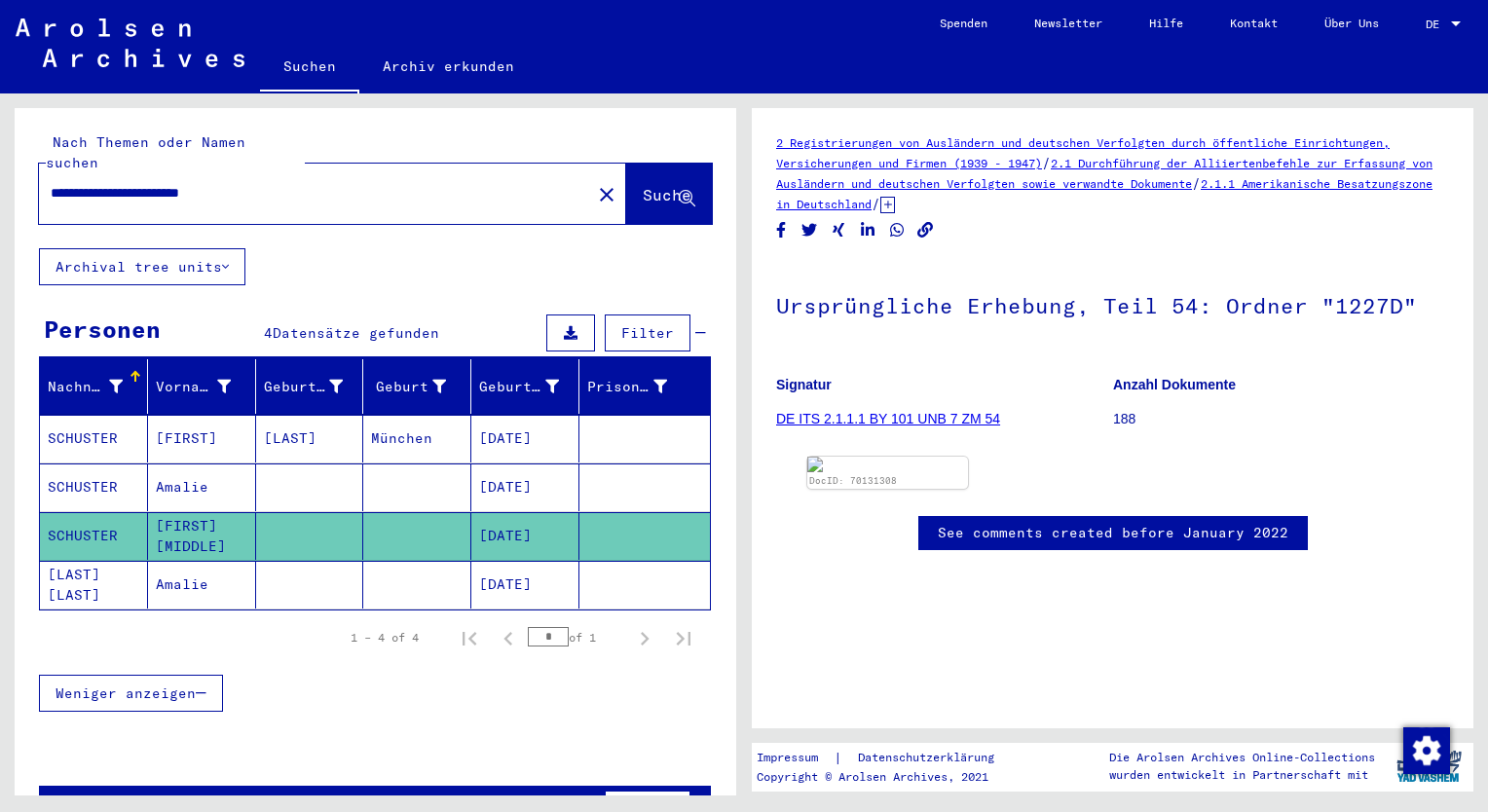 click at bounding box center [417, 438] 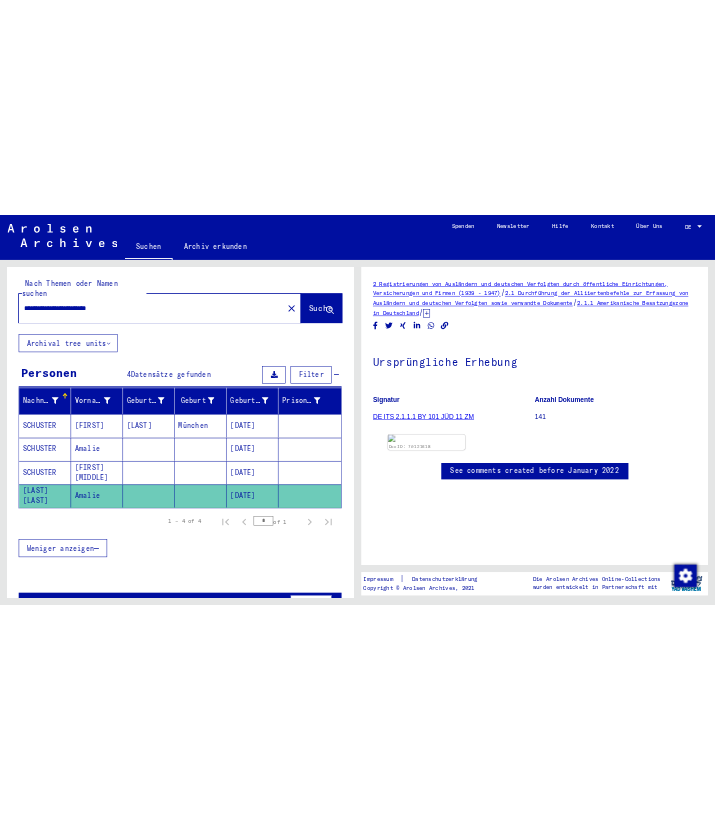 scroll, scrollTop: 0, scrollLeft: 0, axis: both 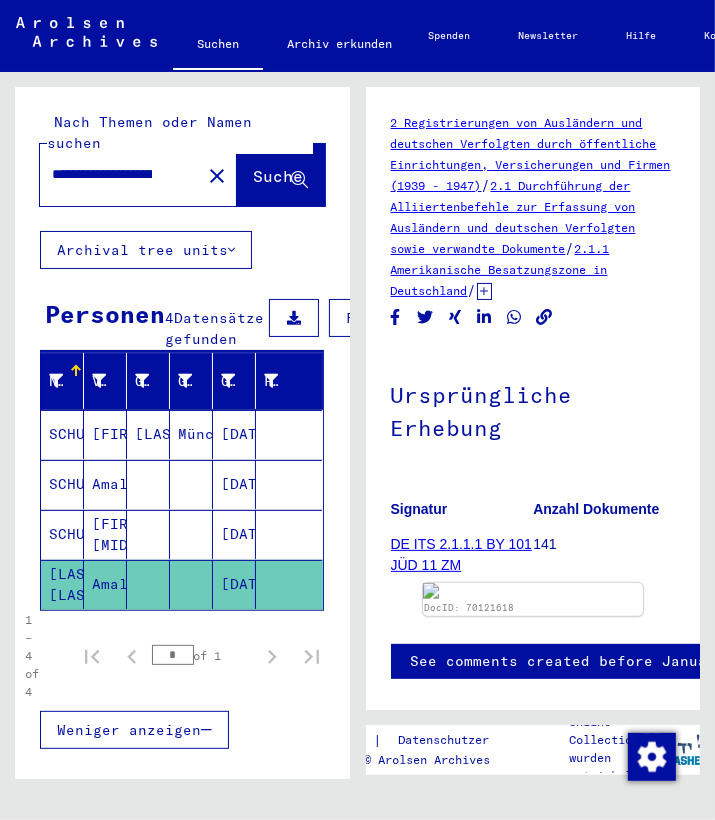 click on "**********" at bounding box center [102, 174] 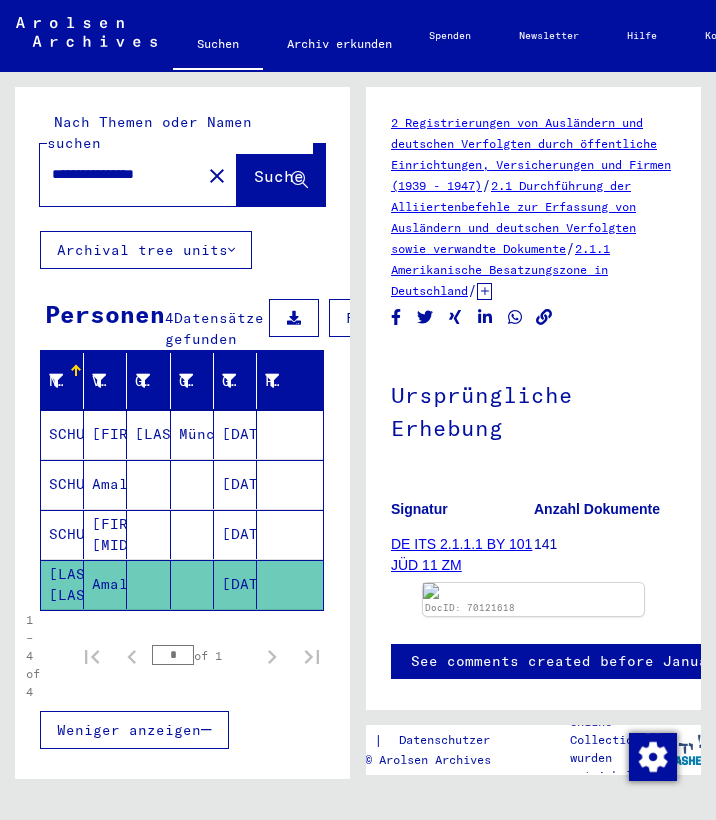 scroll, scrollTop: 0, scrollLeft: 0, axis: both 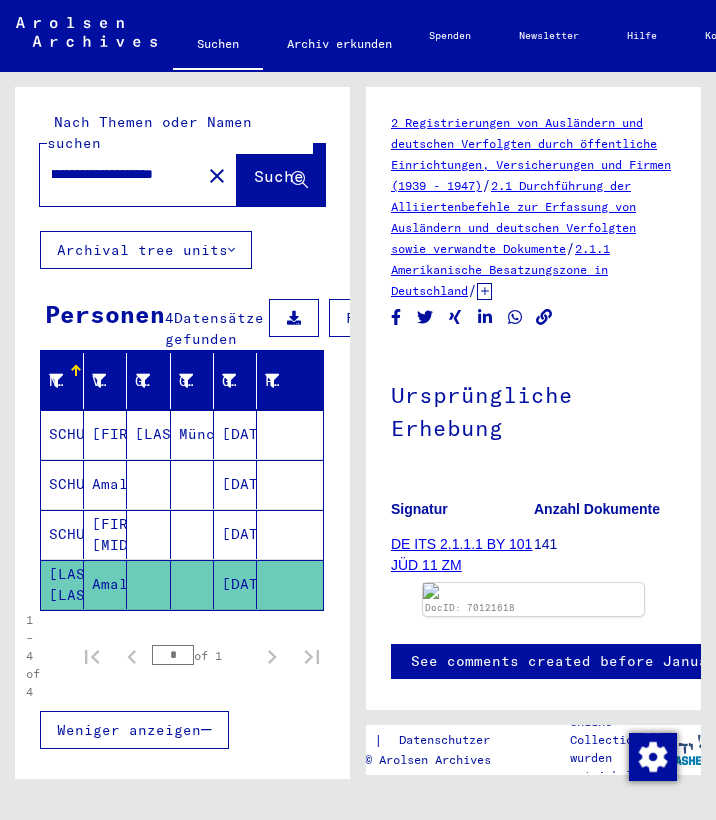 type on "**********" 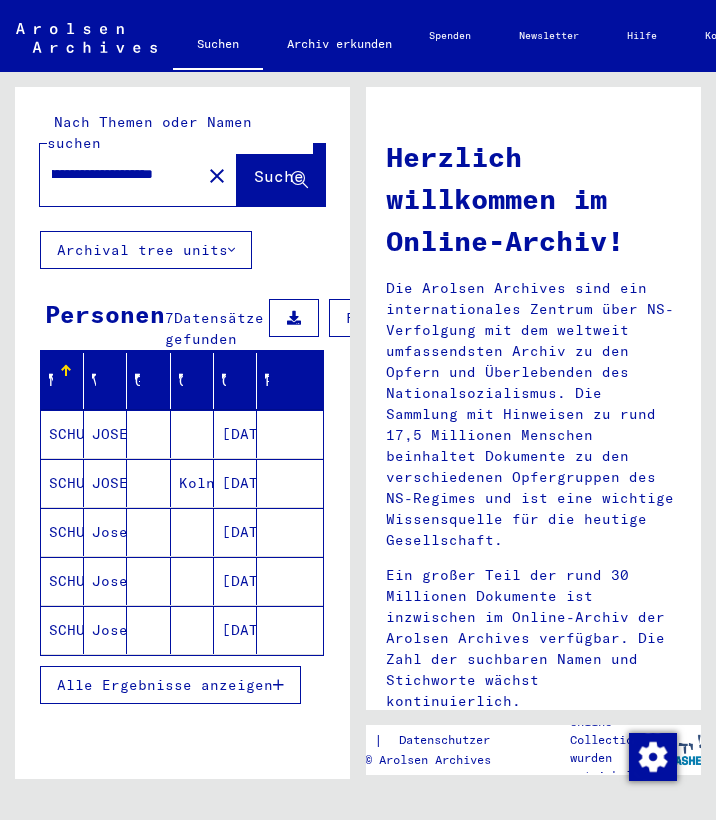 scroll, scrollTop: 0, scrollLeft: 0, axis: both 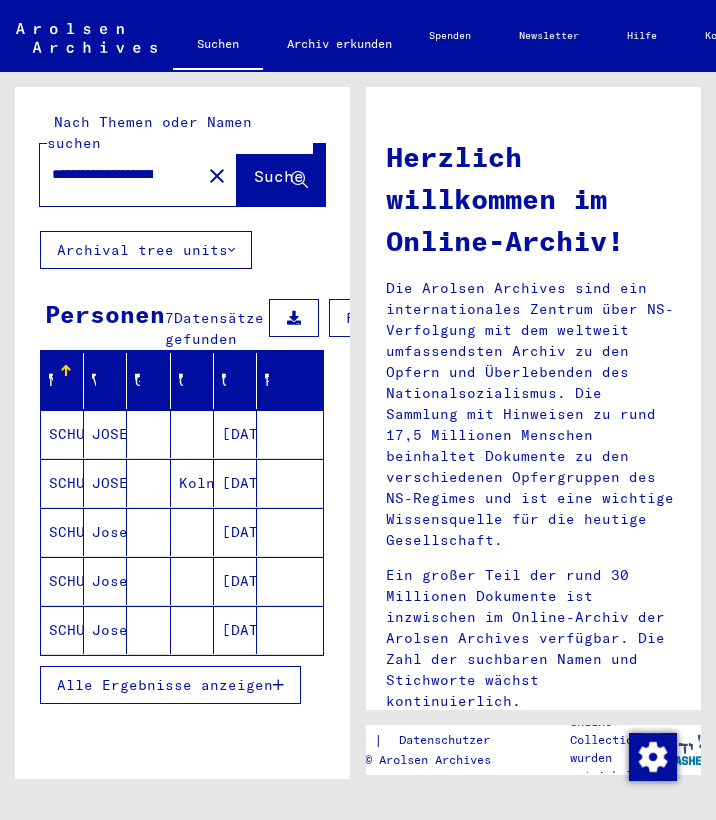 click on "JOSEF" at bounding box center (105, 434) 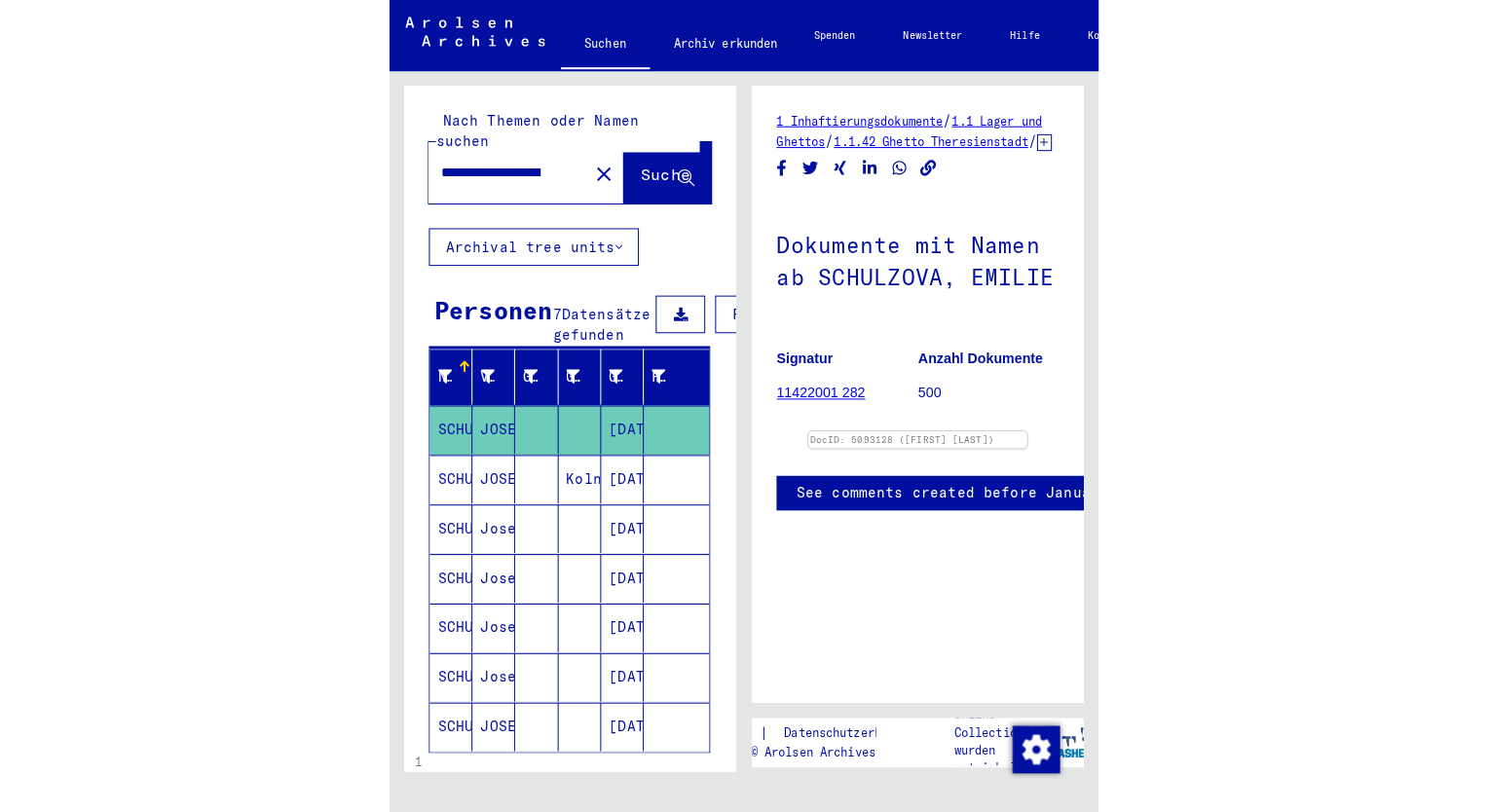 scroll, scrollTop: 0, scrollLeft: 0, axis: both 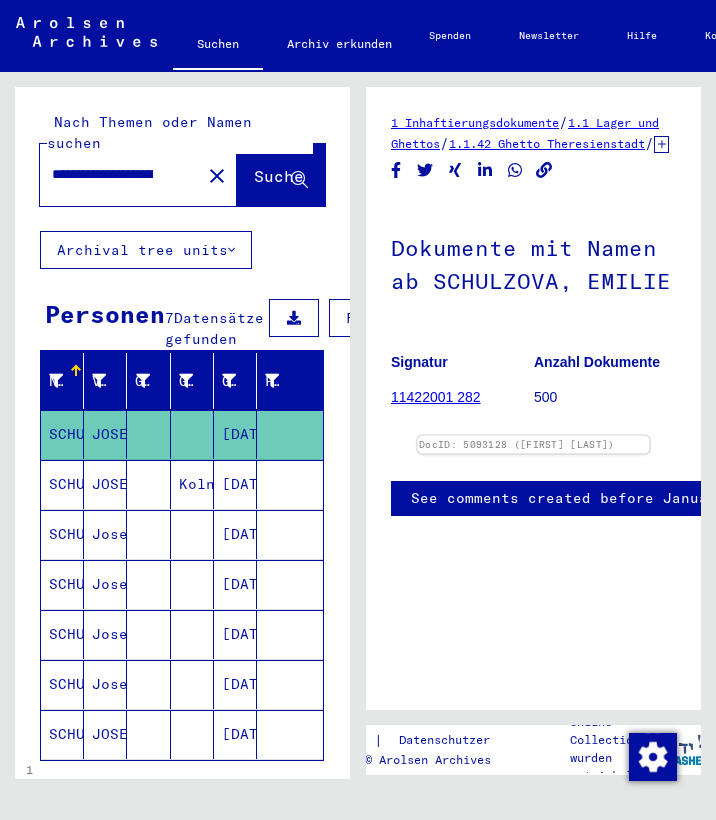 click at bounding box center [533, 436] 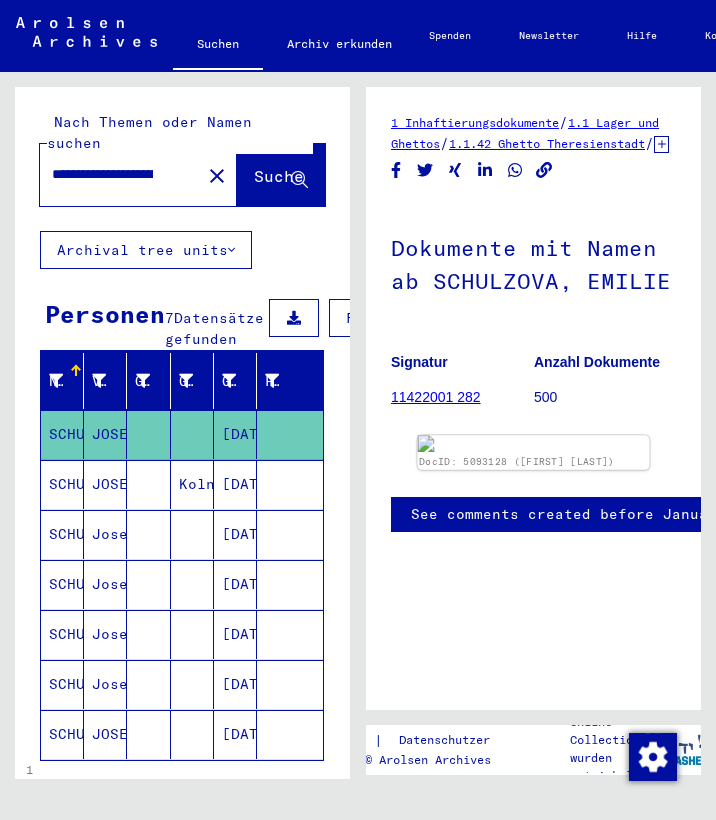 click at bounding box center (533, 443) 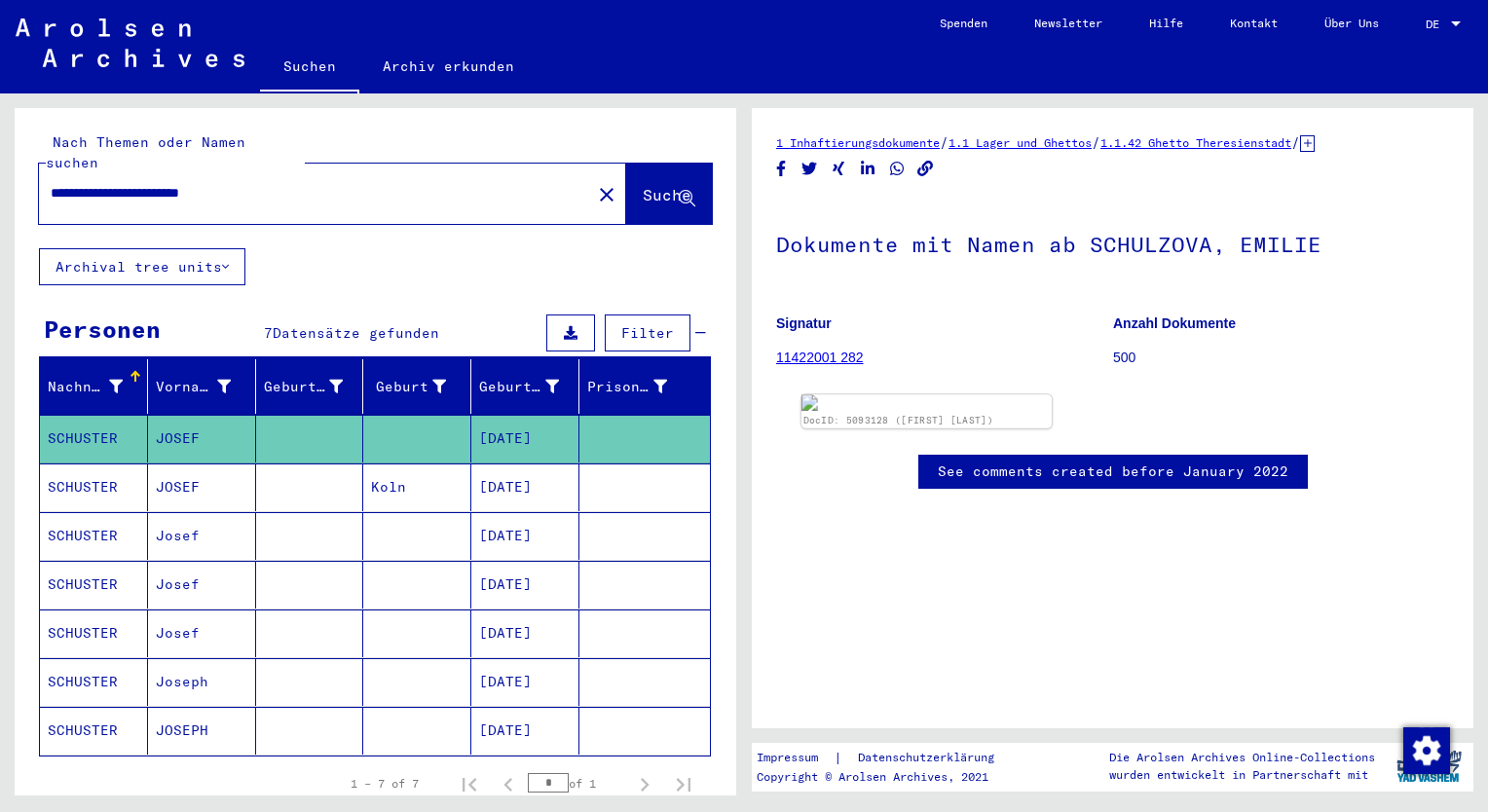 click at bounding box center (927, 402) 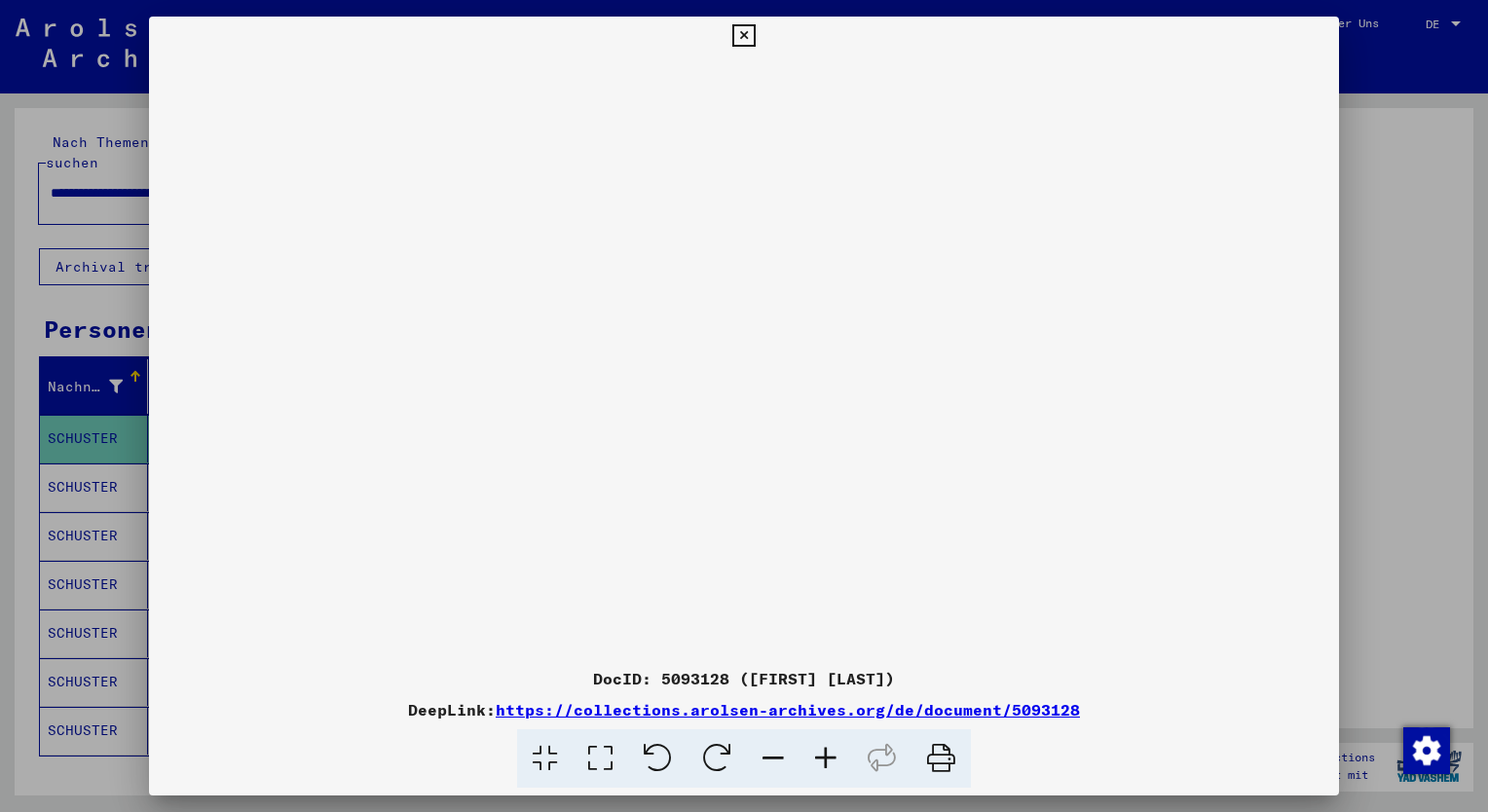 click at bounding box center (744, 357) 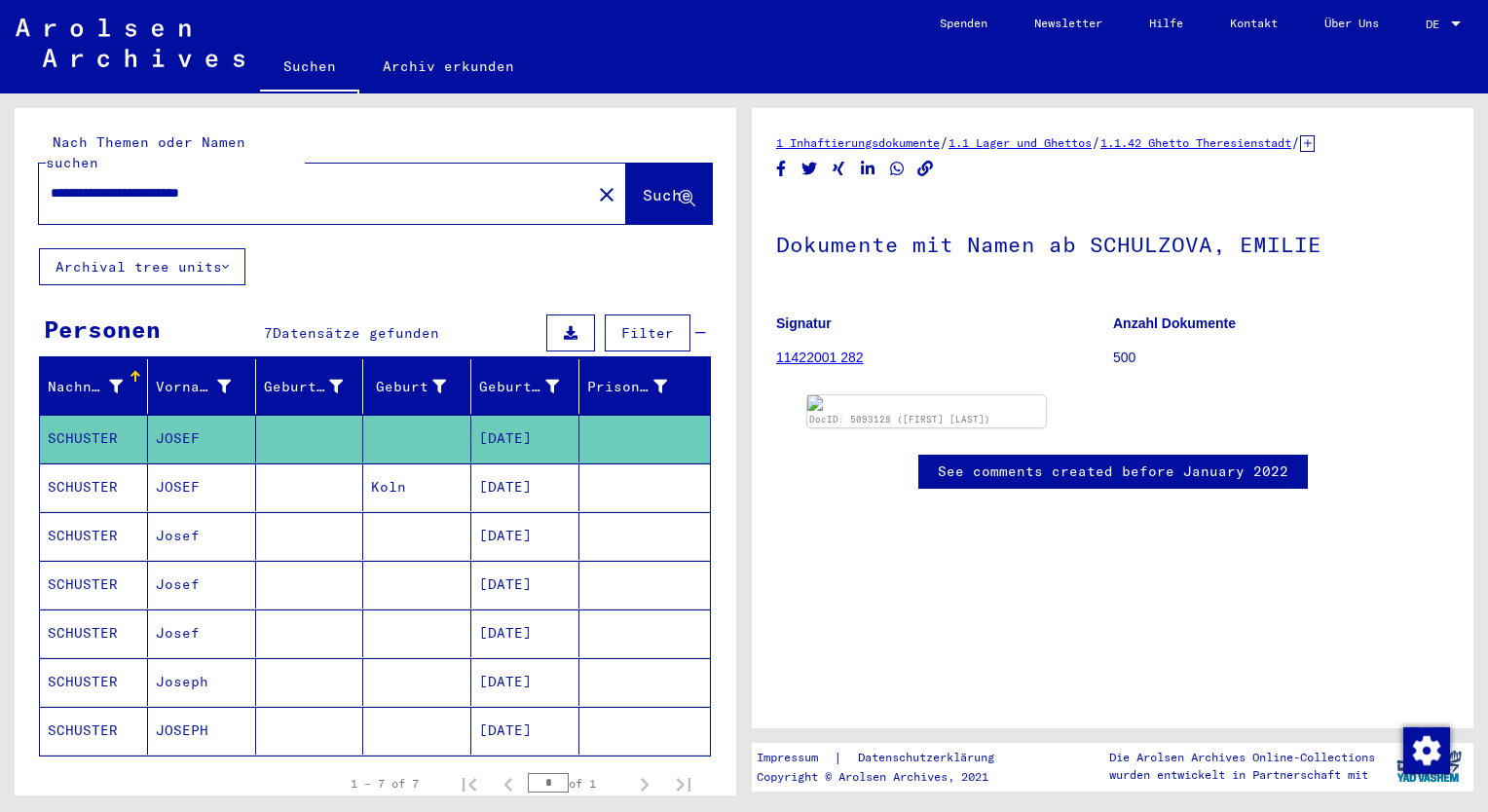 click on "JOSEF" at bounding box center (202, 438) 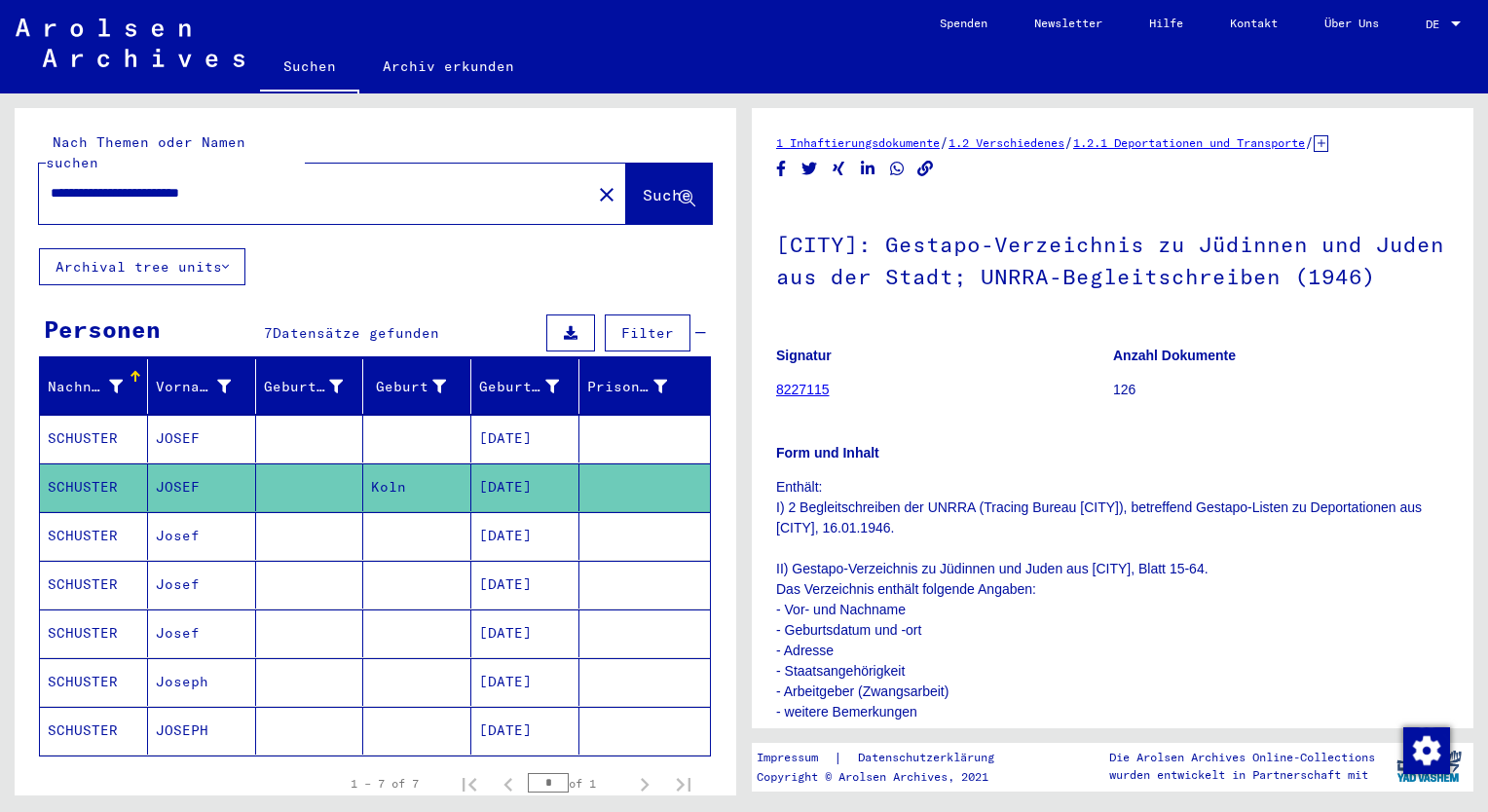 scroll, scrollTop: 0, scrollLeft: 0, axis: both 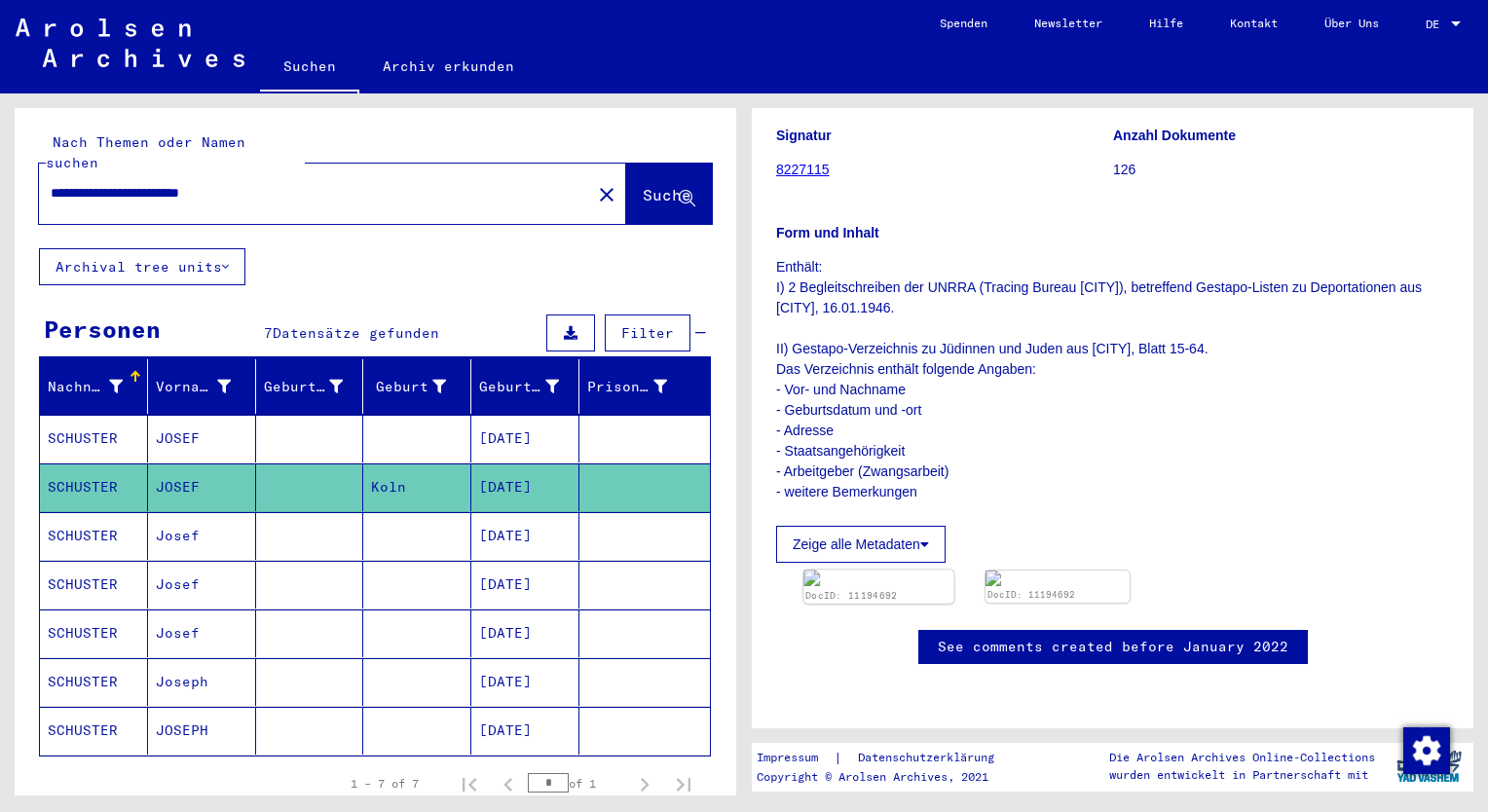 click at bounding box center [878, 577] 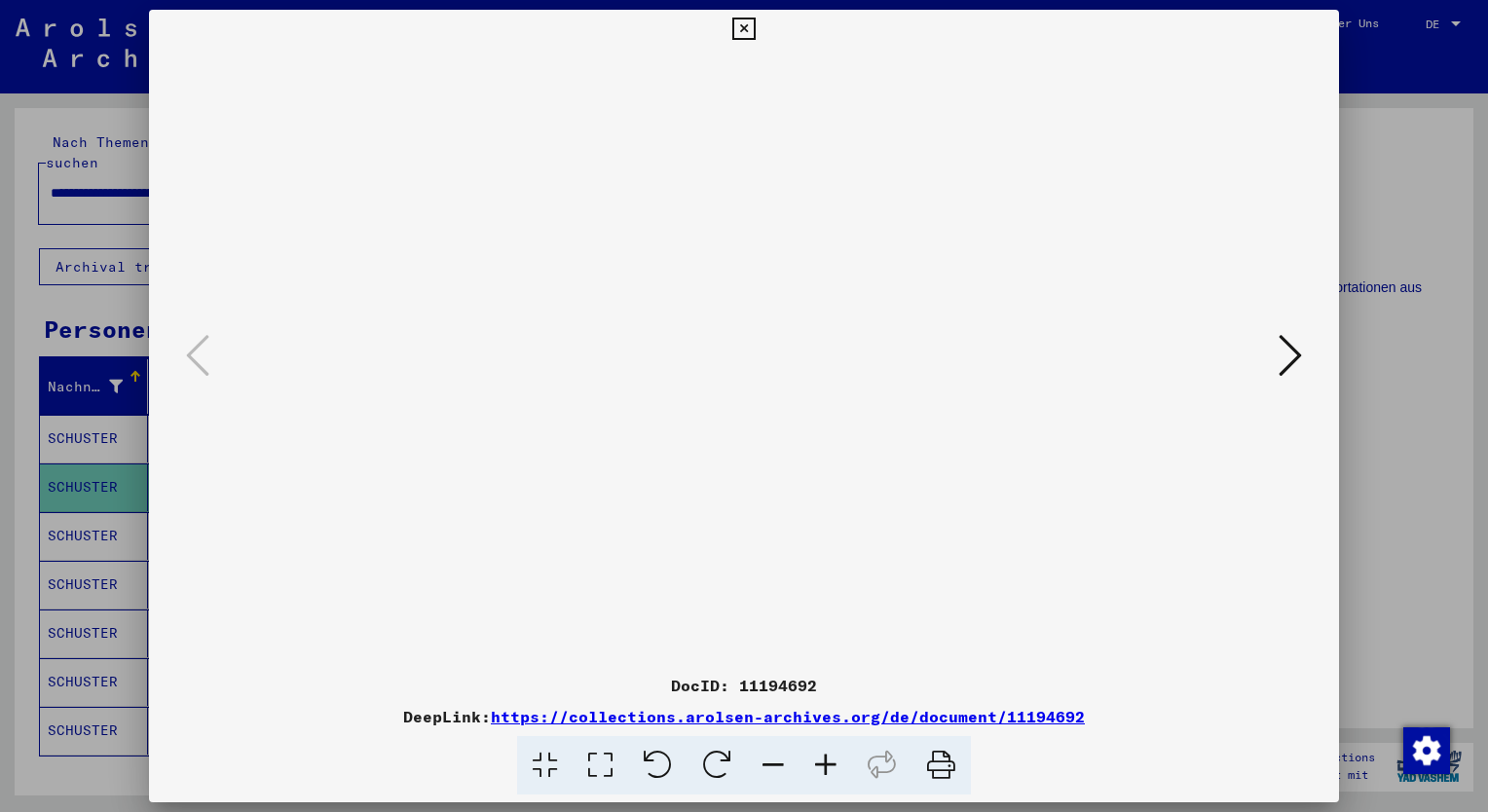 click at bounding box center [717, 765] 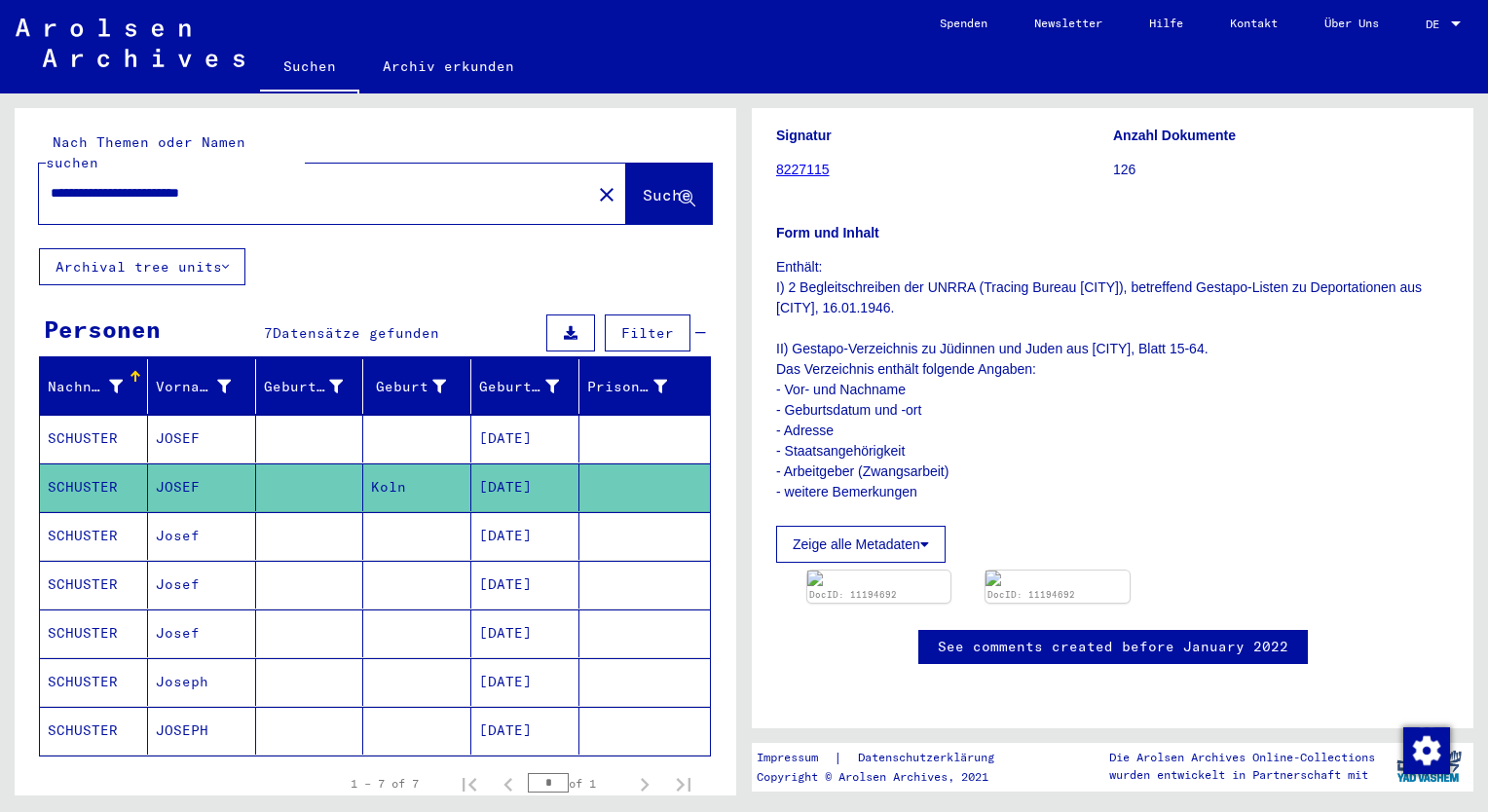 click on "[DATE]" at bounding box center (525, 438) 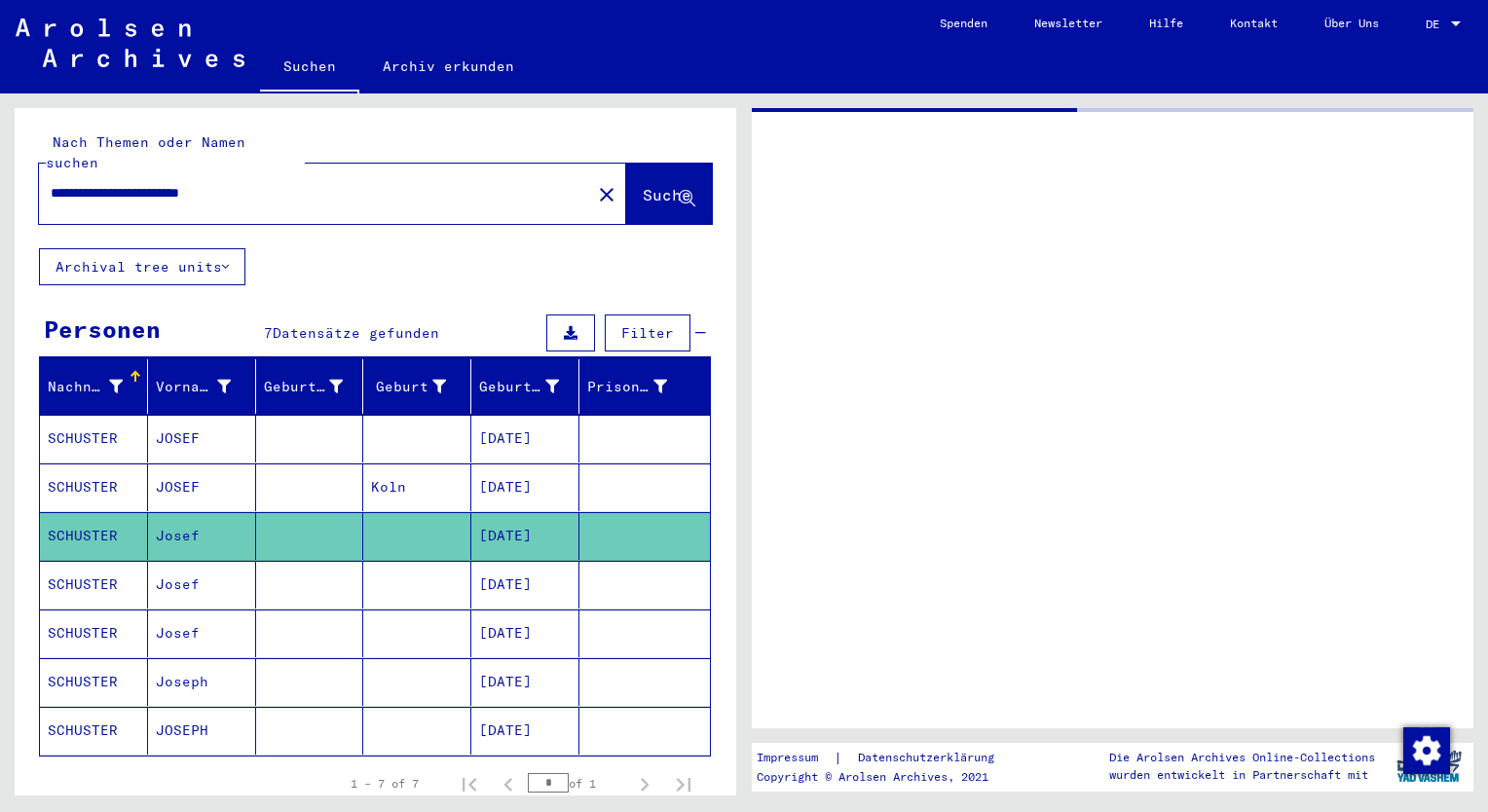 scroll, scrollTop: 0, scrollLeft: 0, axis: both 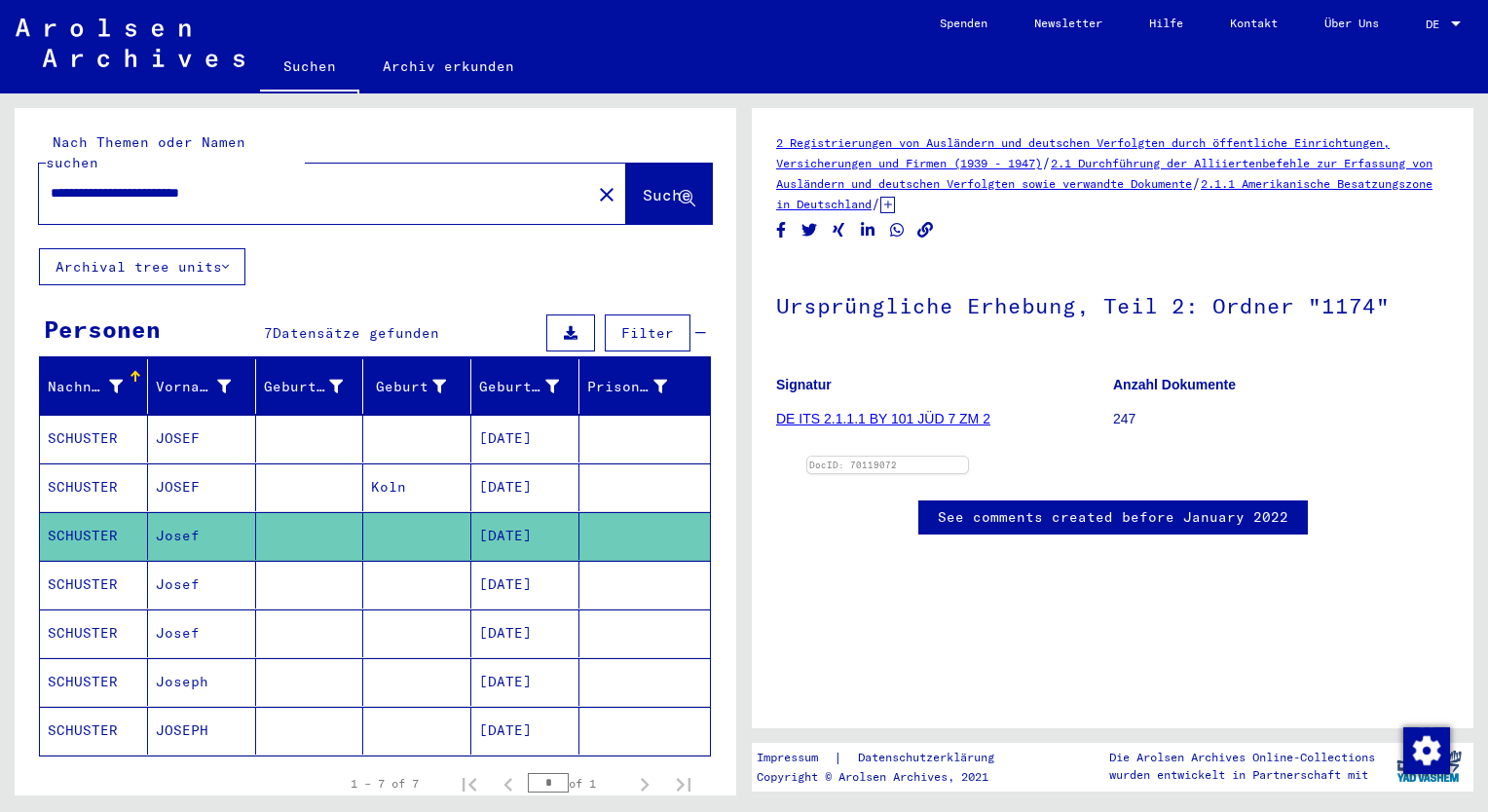 click on "[DATE]" at bounding box center (525, 438) 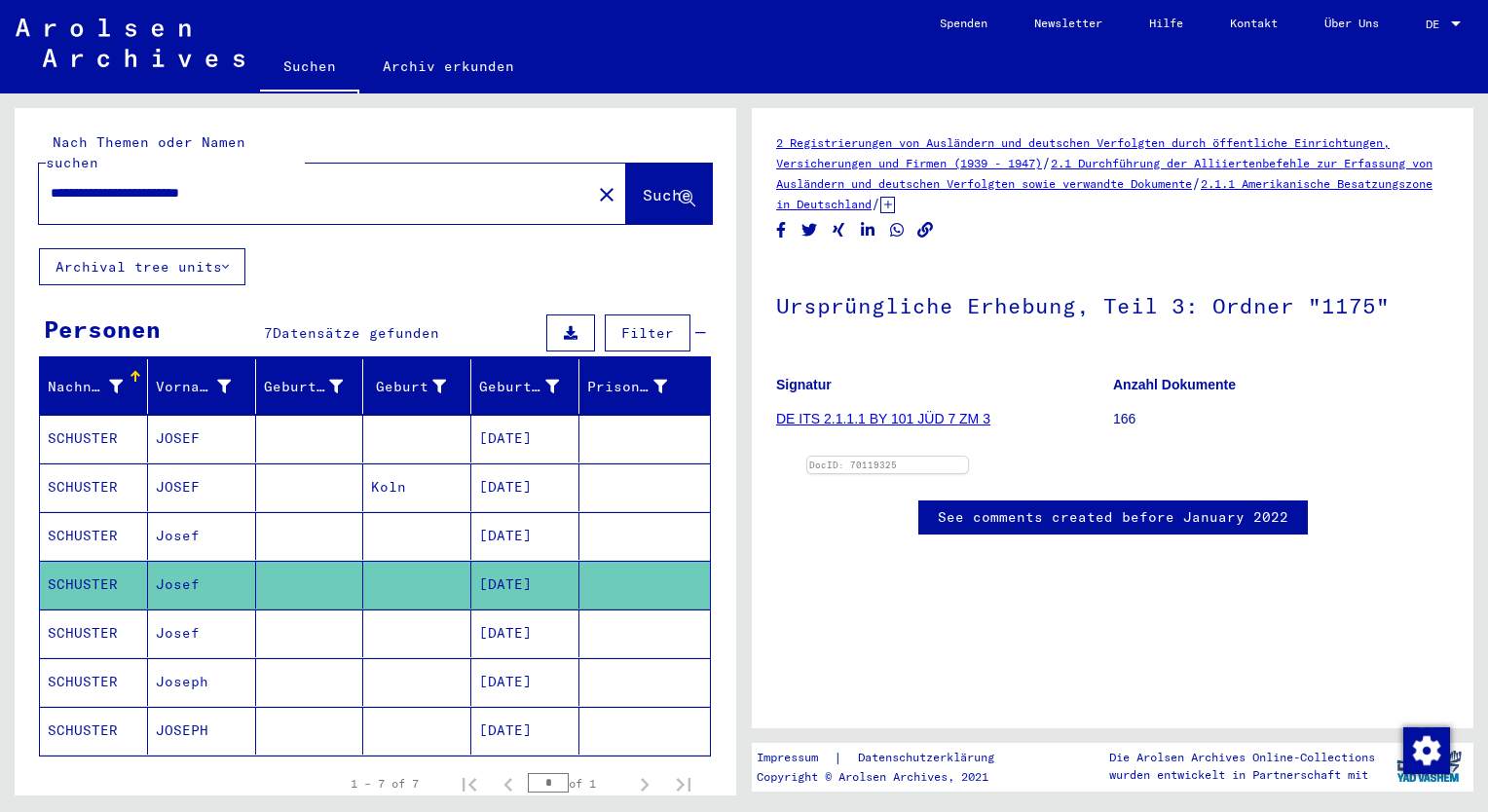 scroll, scrollTop: 0, scrollLeft: 0, axis: both 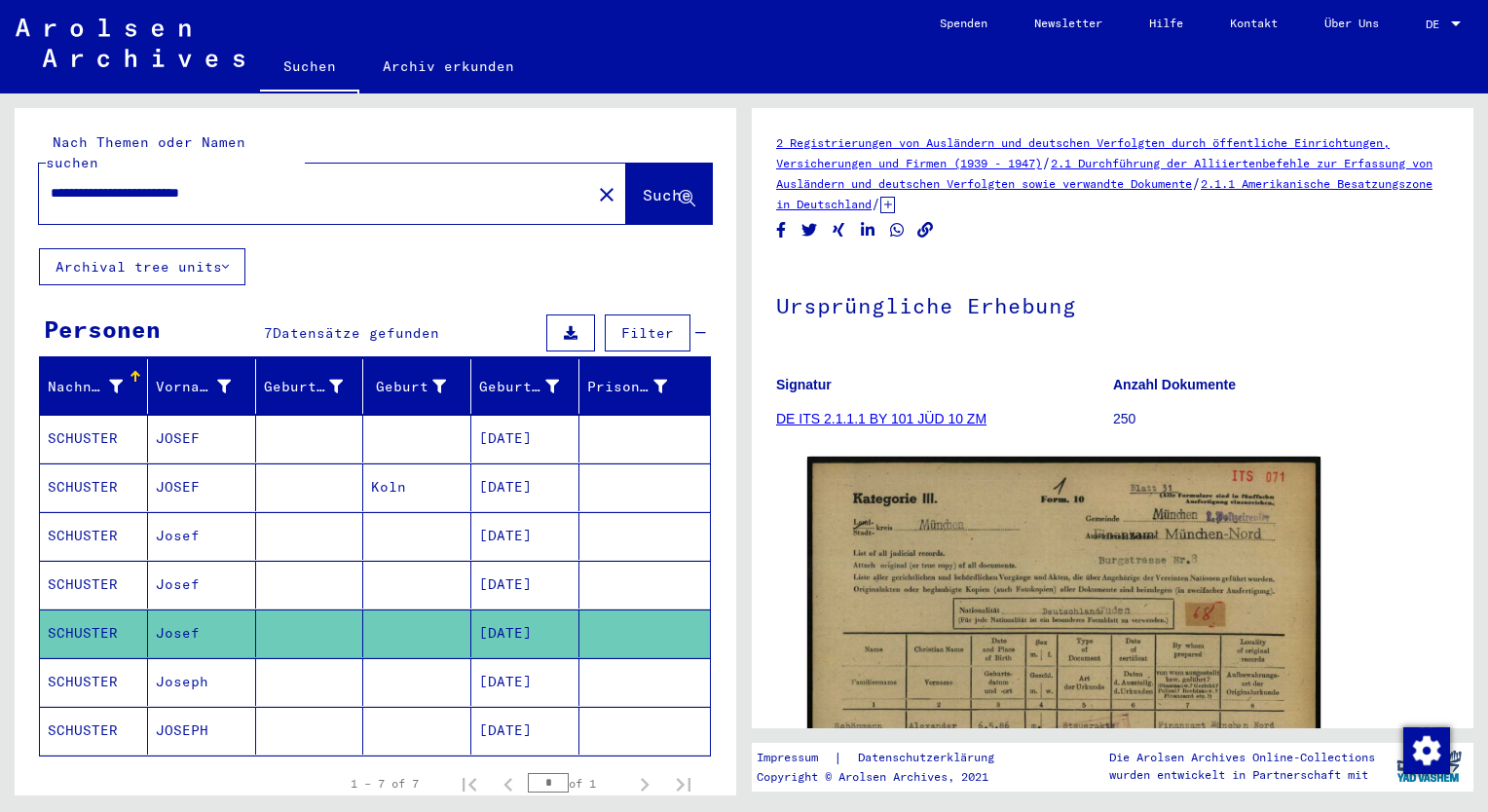 click on "[DATE]" at bounding box center (525, 438) 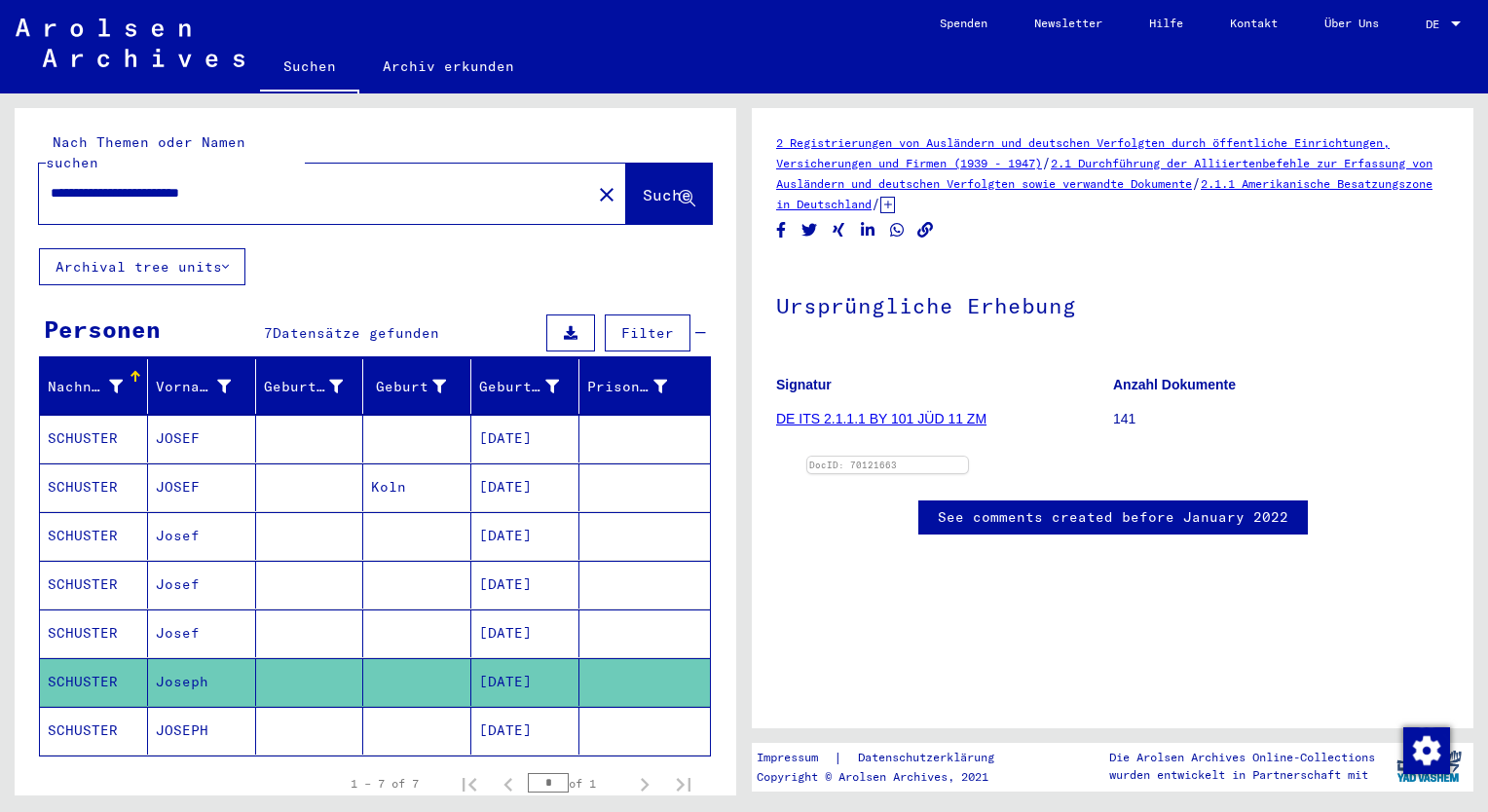 scroll, scrollTop: 0, scrollLeft: 0, axis: both 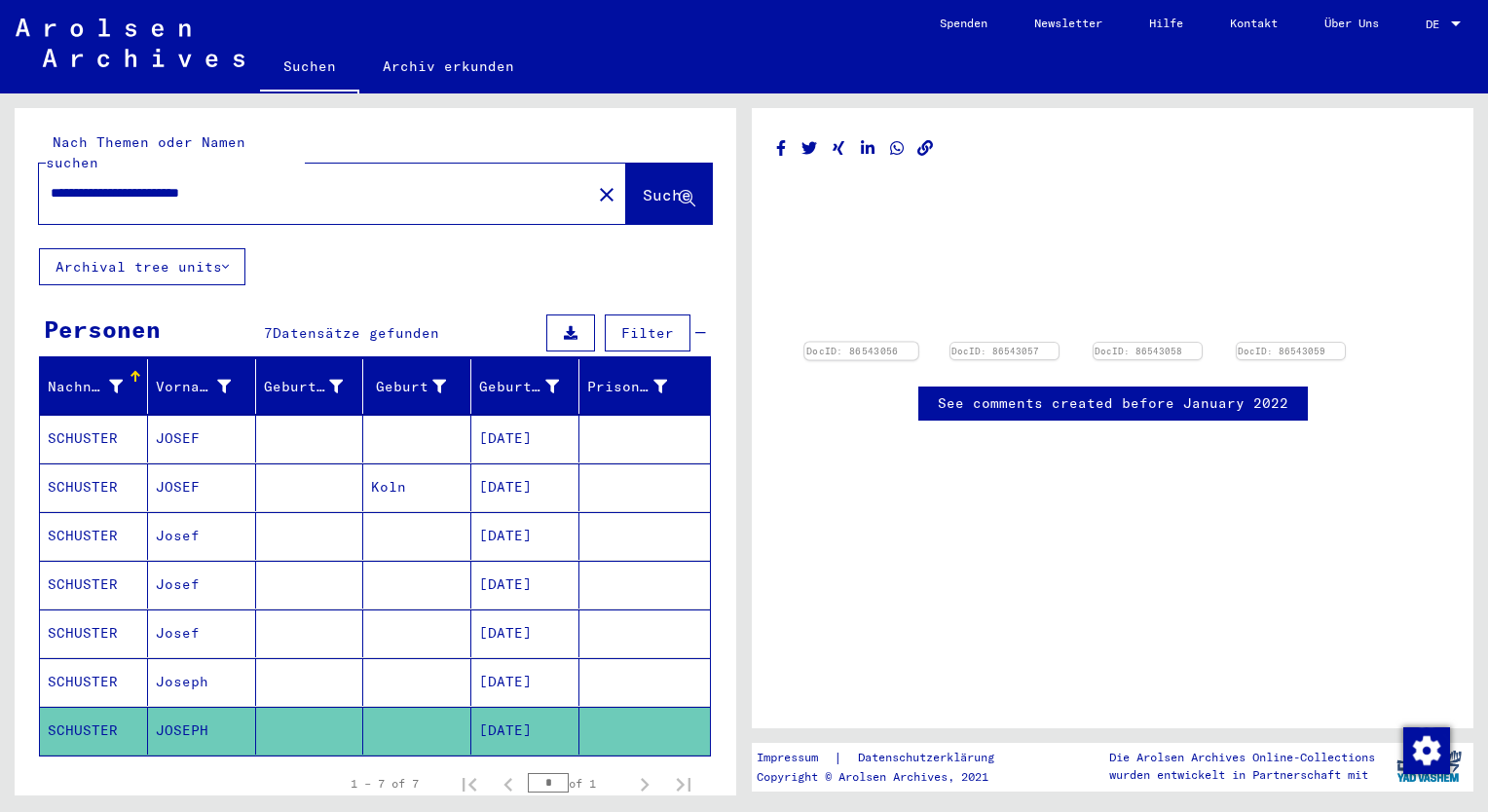 click at bounding box center [861, 343] 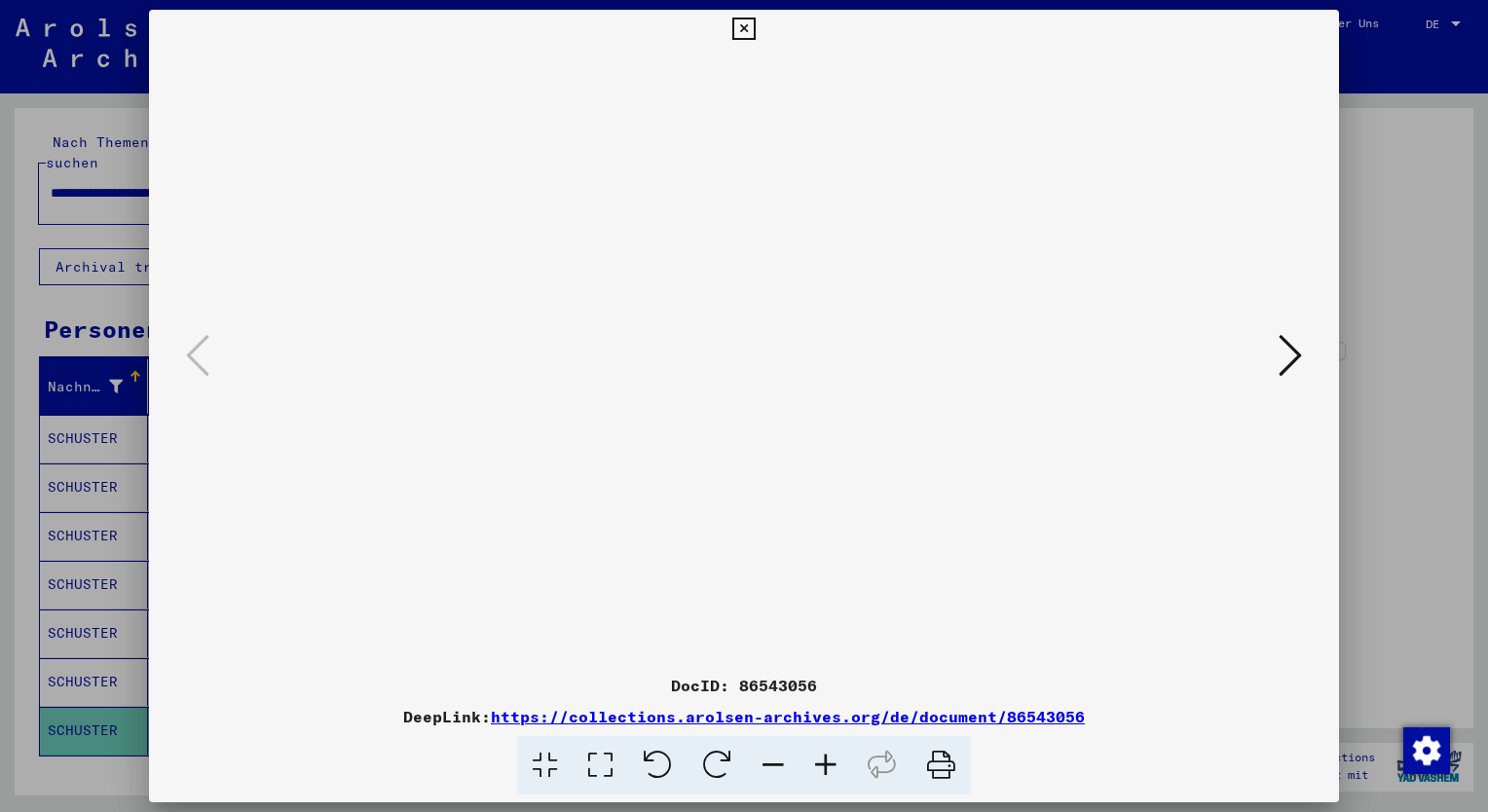 click at bounding box center (1290, 355) 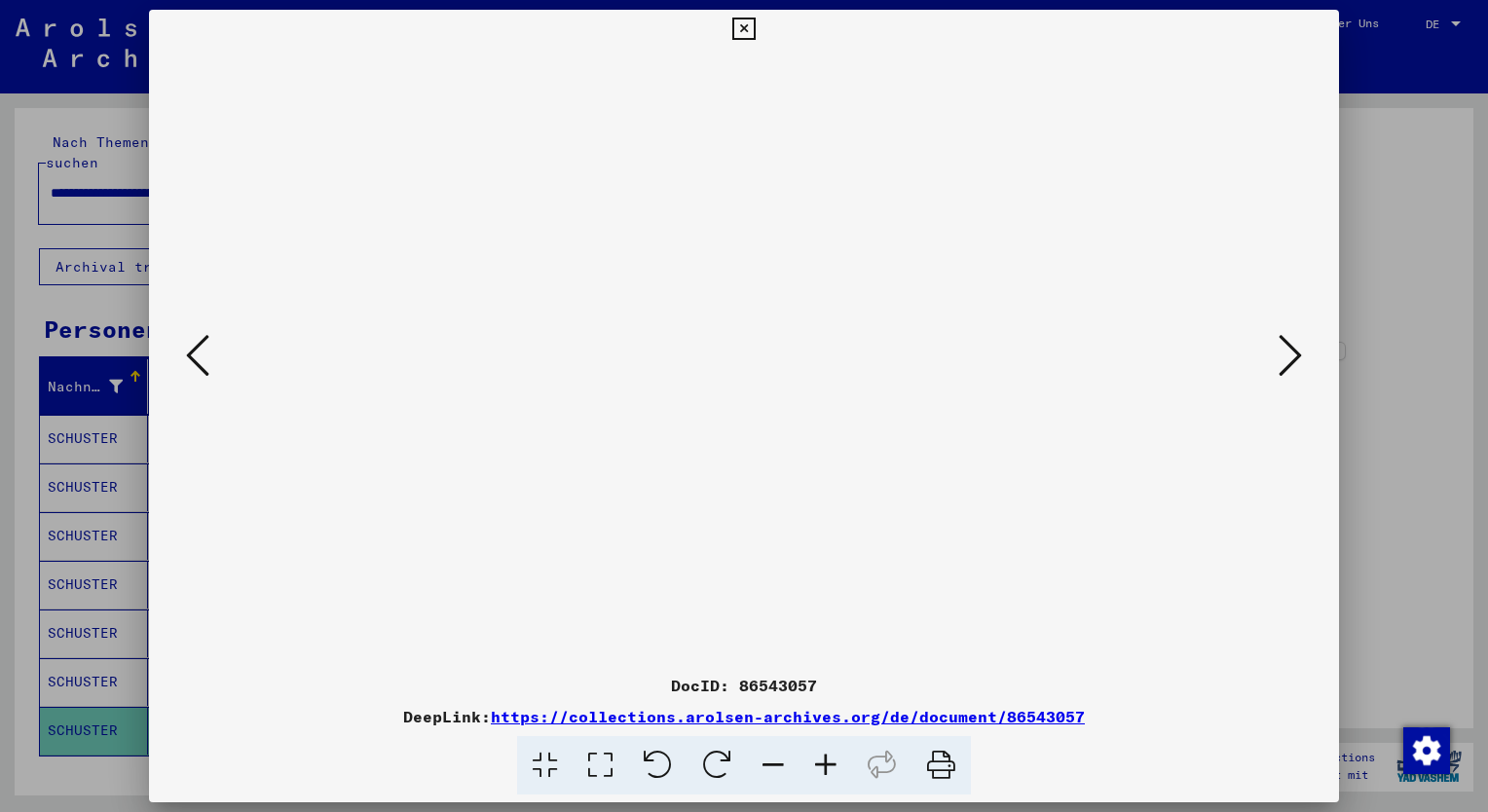 click at bounding box center [744, 357] 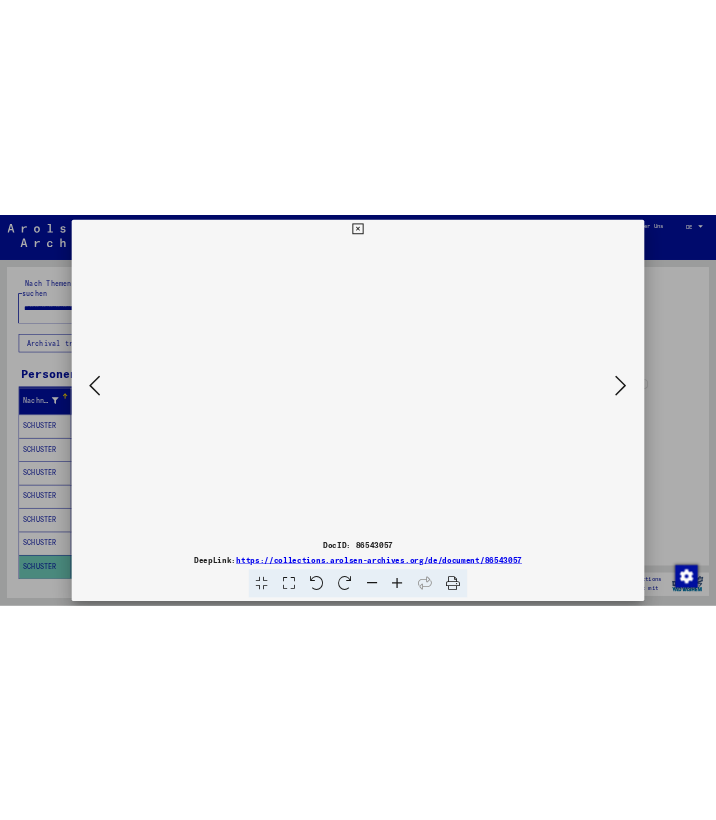 scroll, scrollTop: 0, scrollLeft: 0, axis: both 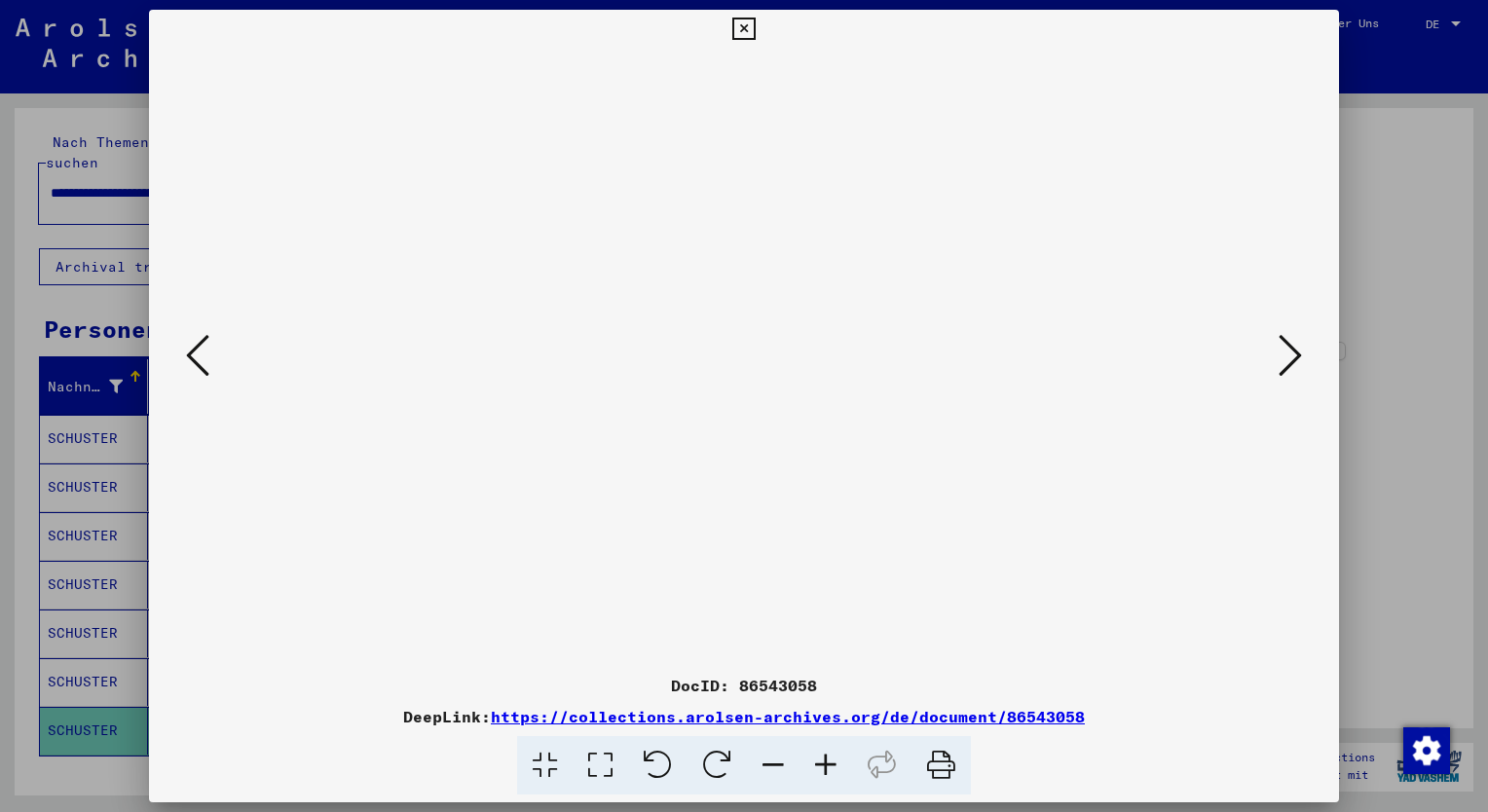 click at bounding box center [1290, 355] 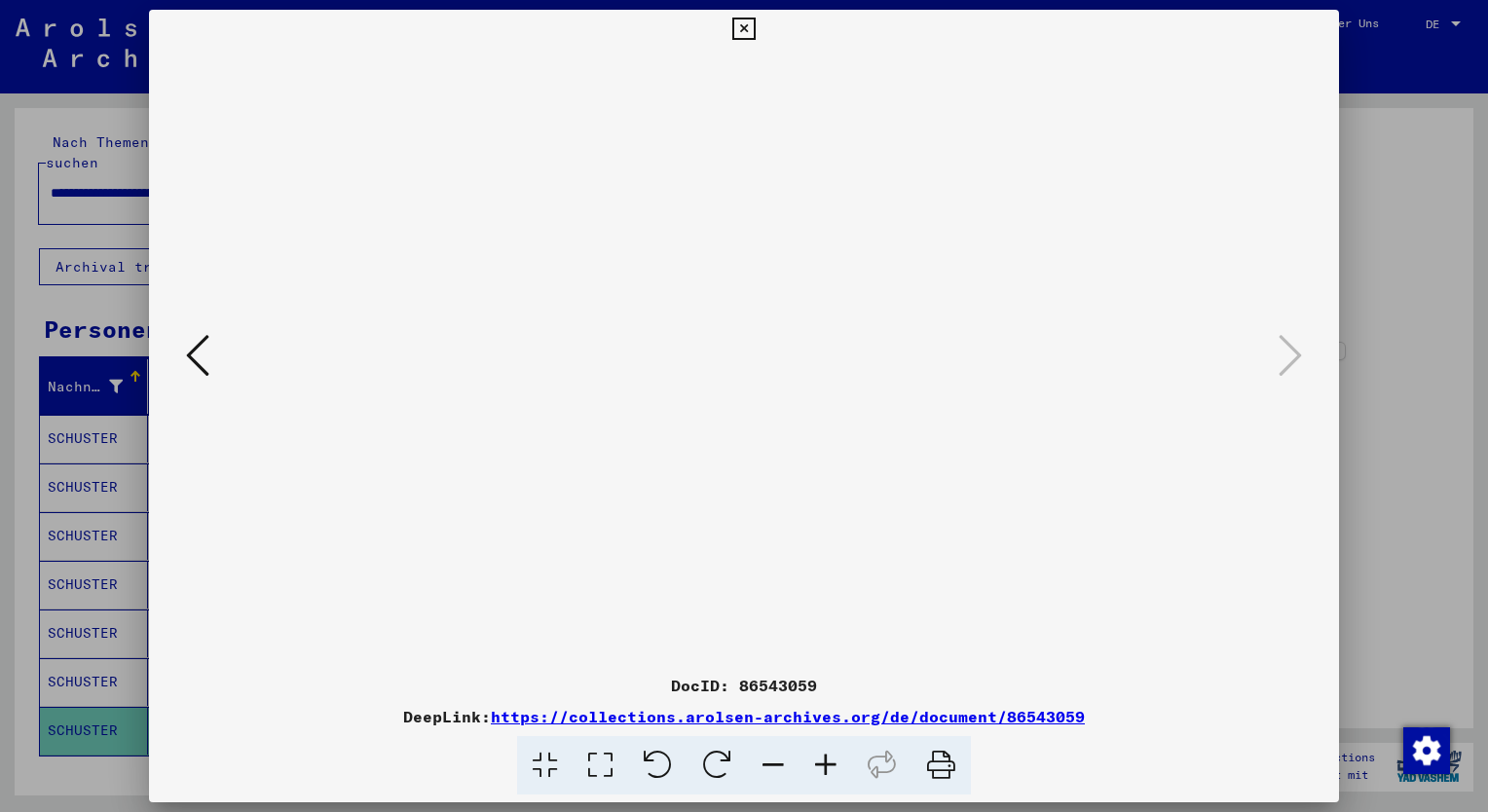 click at bounding box center [743, 29] 